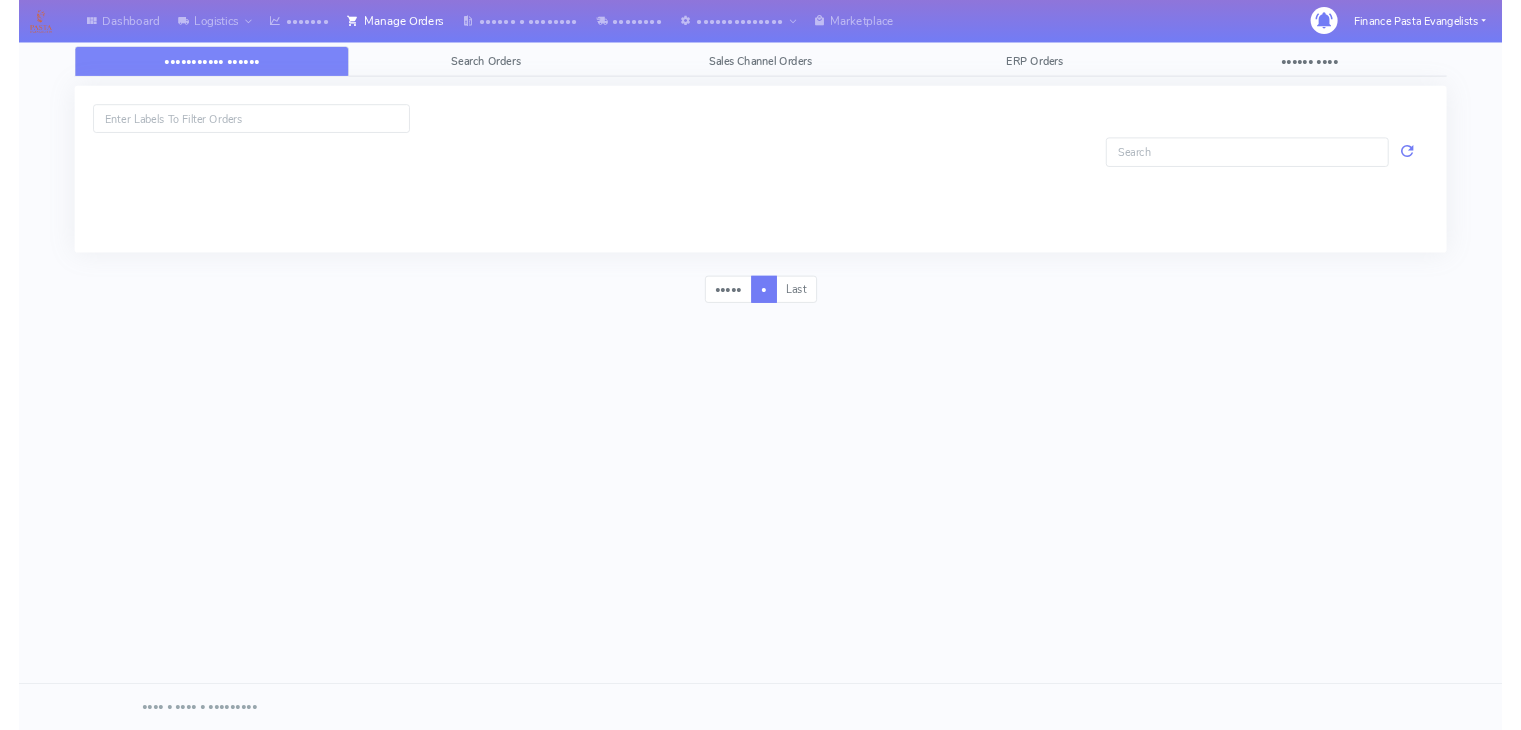 scroll, scrollTop: 0, scrollLeft: 0, axis: both 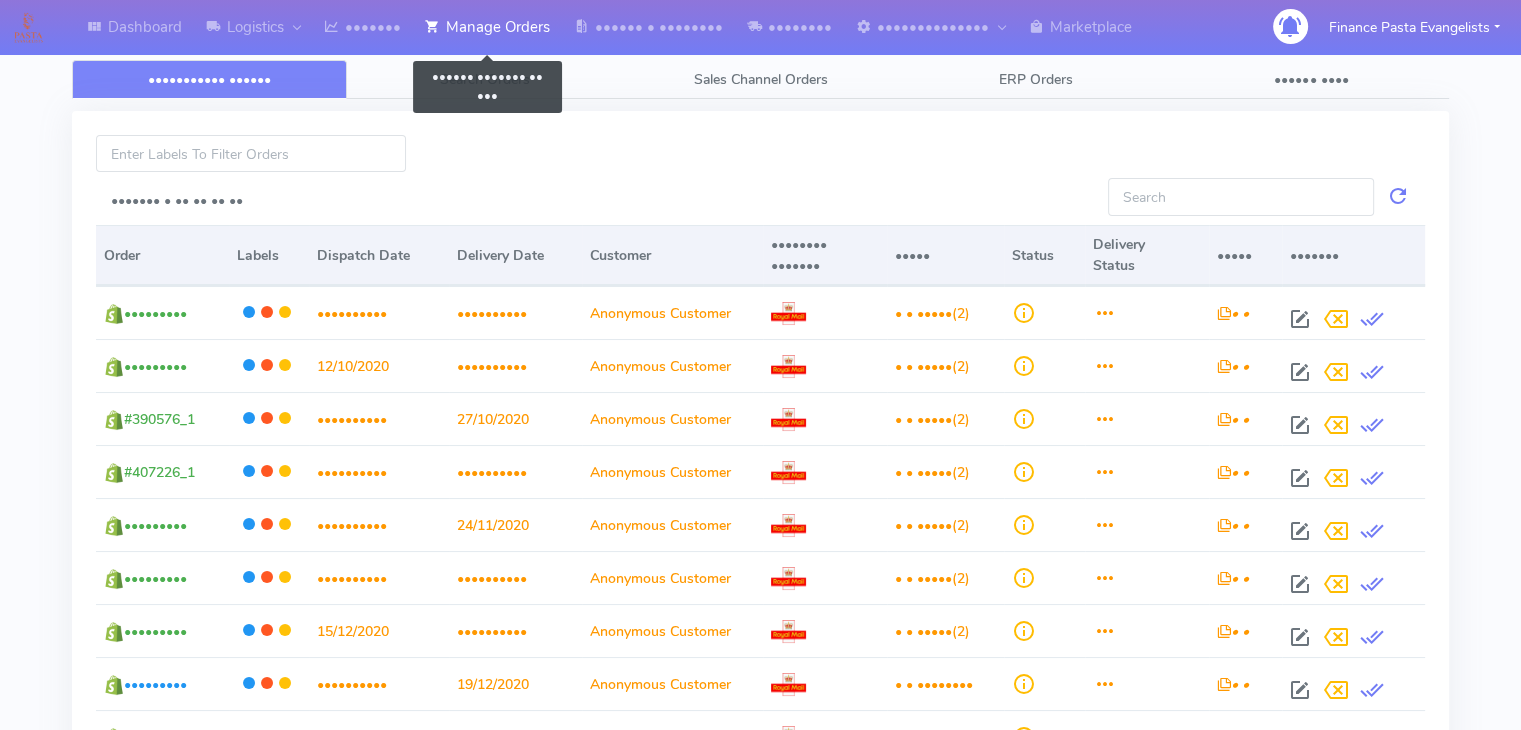 click on "Manage Orders" at bounding box center [487, 27] 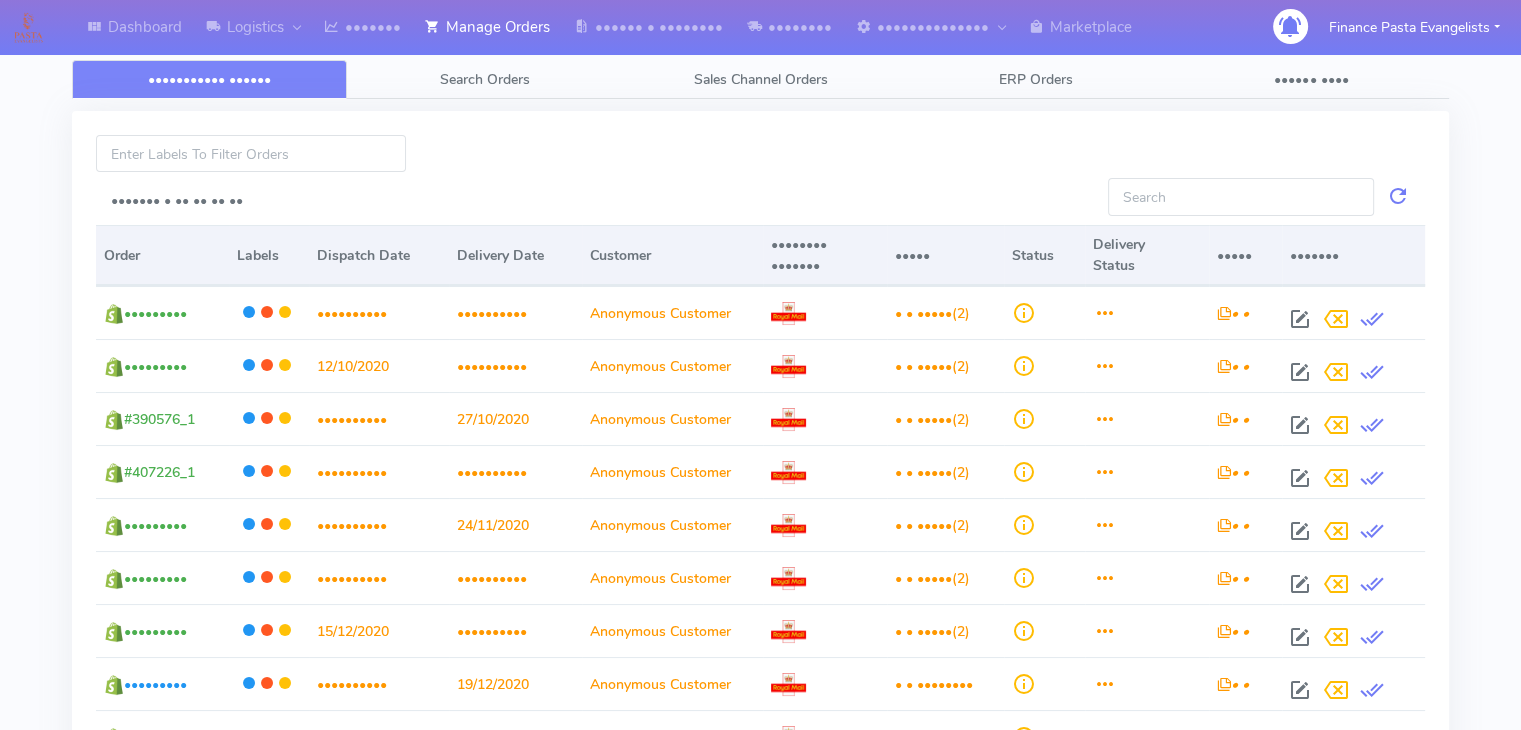 click at bounding box center (761, 153) 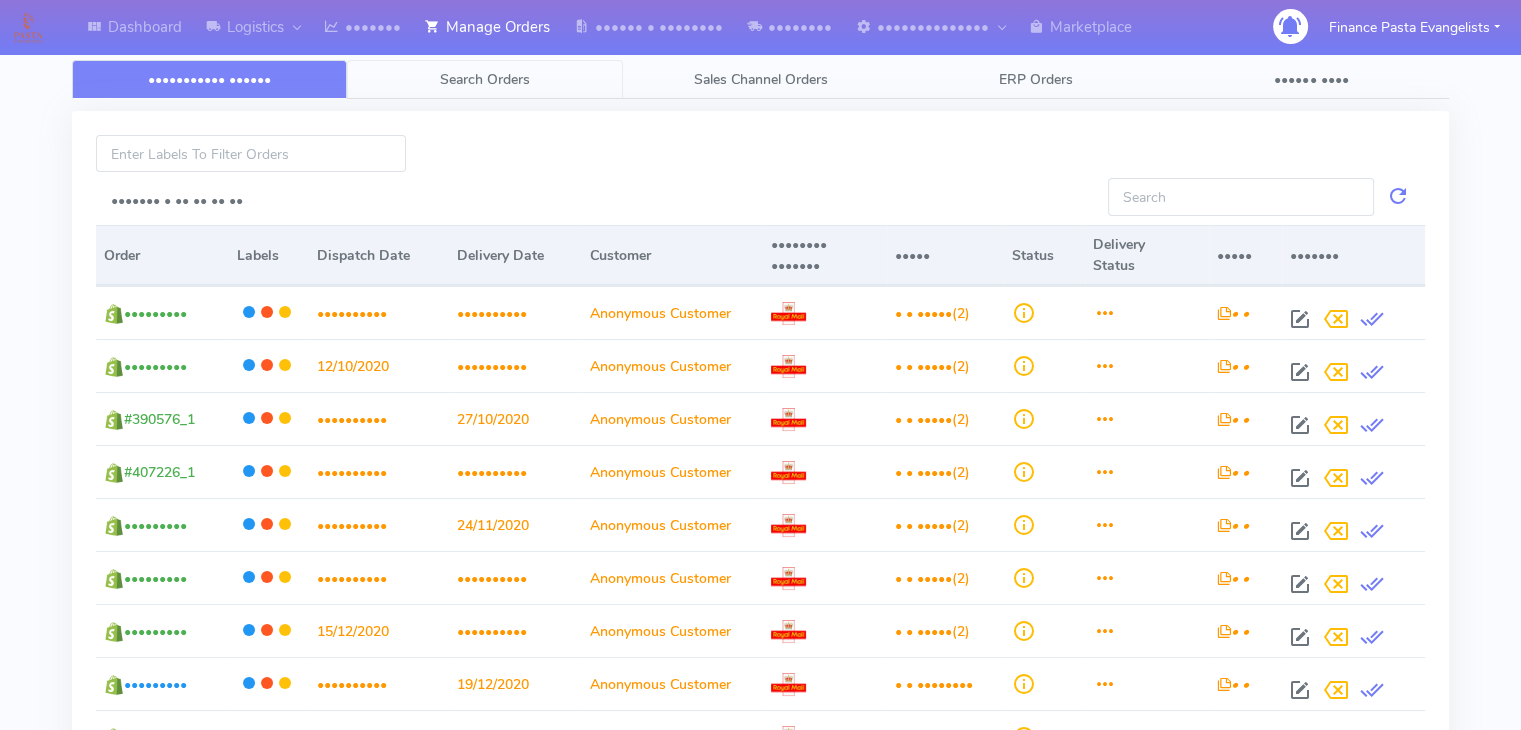 click on "Search Orders" at bounding box center (209, 79) 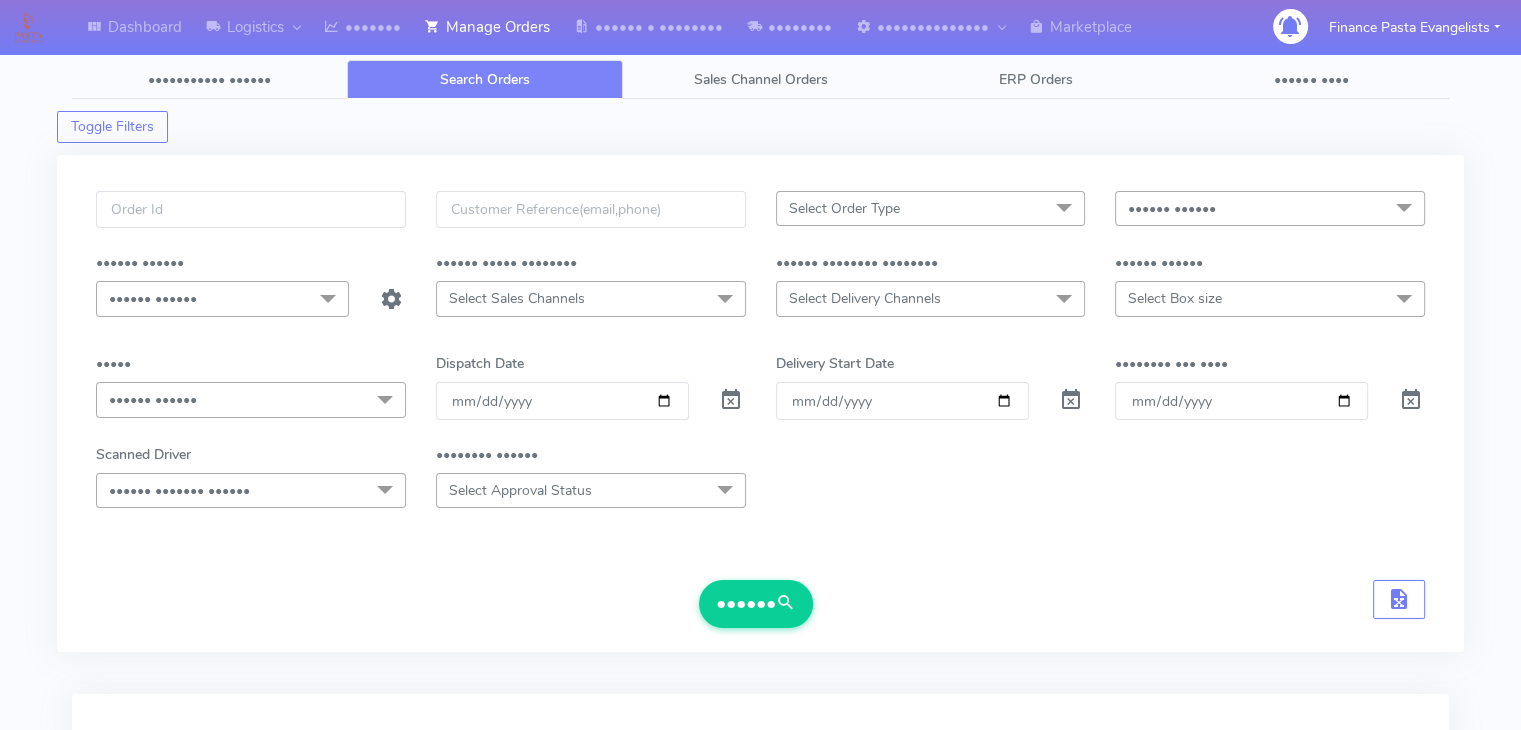 click on "Select Sales Channels" at bounding box center (222, 298) 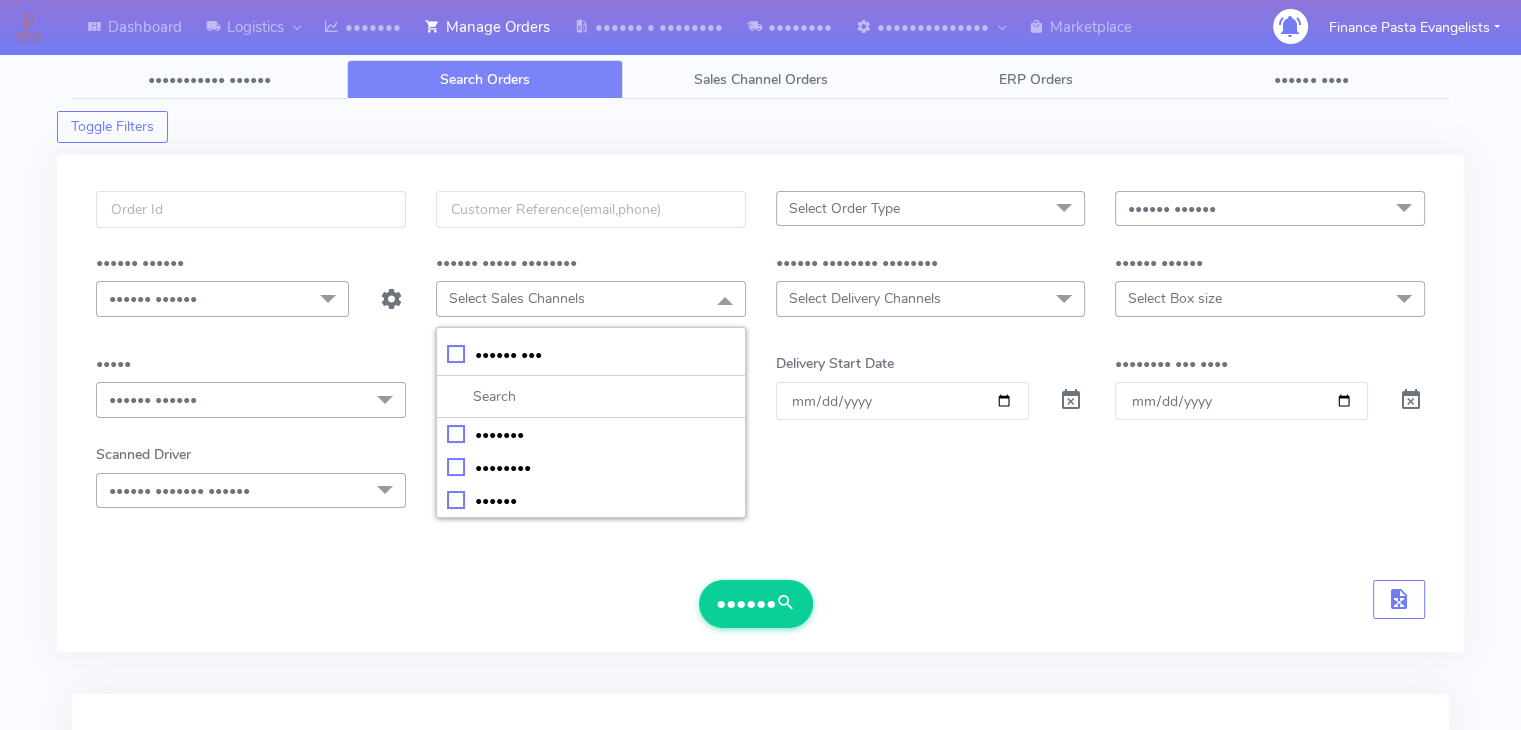 click on "•••••• •••" at bounding box center (0, 0) 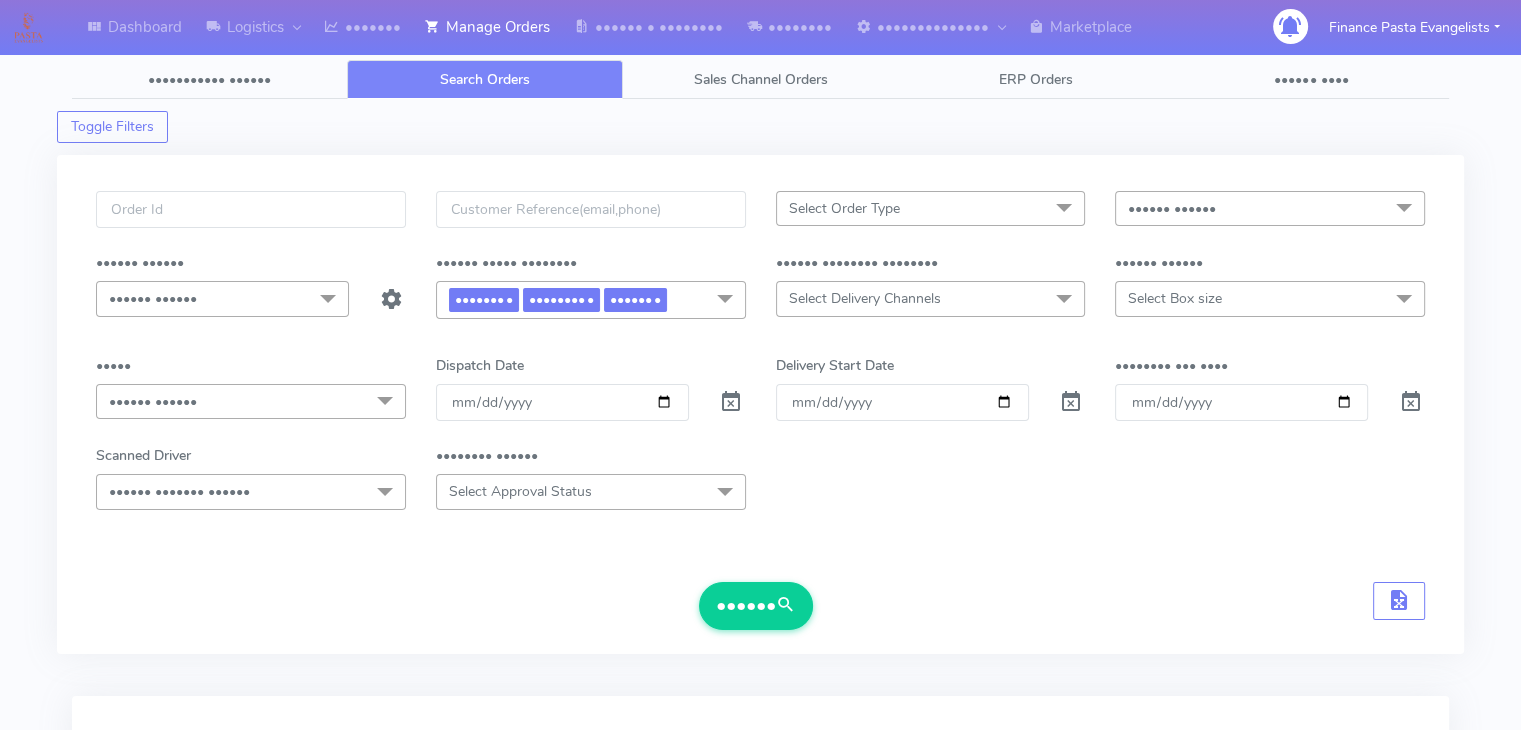 click on "Select Delivery Channels" at bounding box center [222, 298] 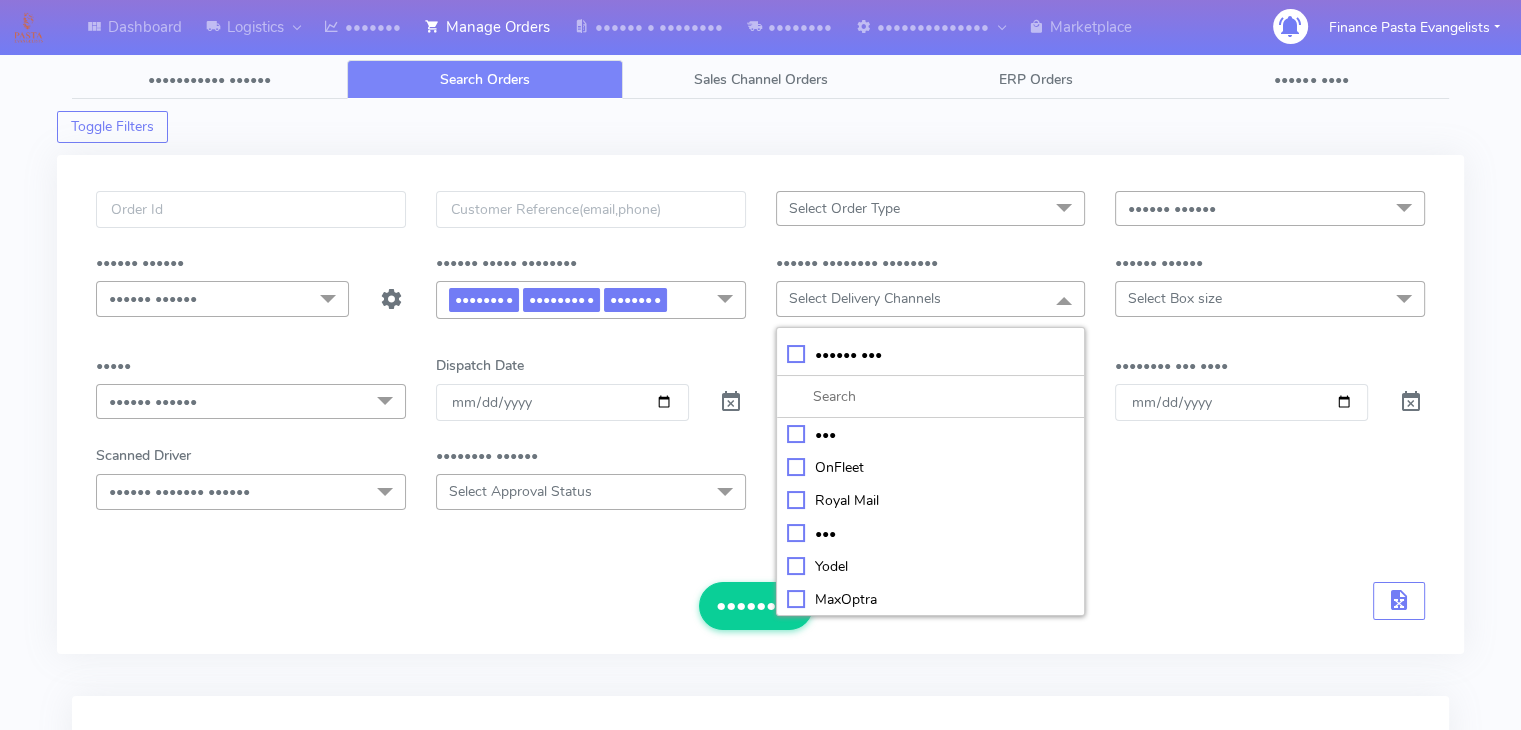 click on "•••••• •••" at bounding box center [0, 0] 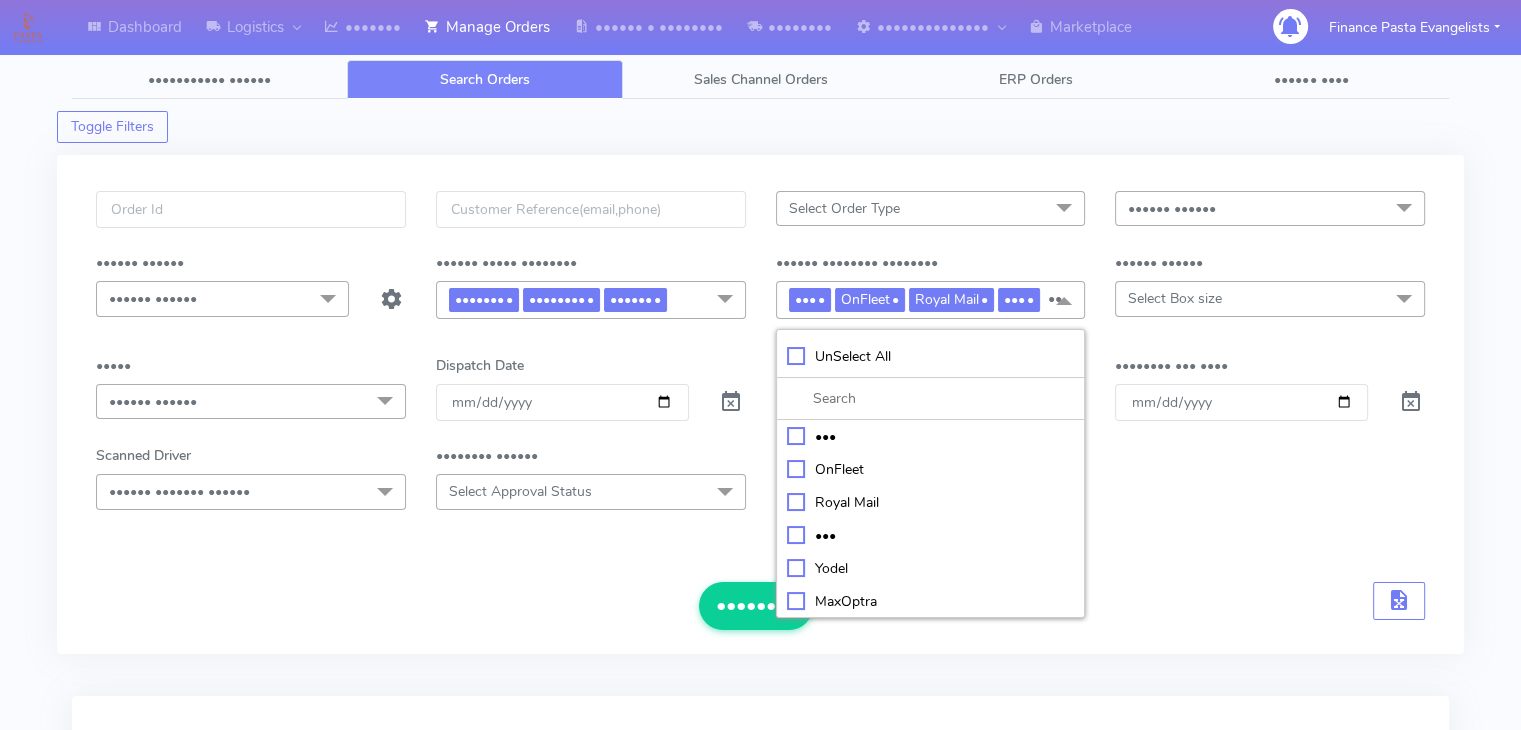click on "•••••• ••••••" at bounding box center [1270, 208] 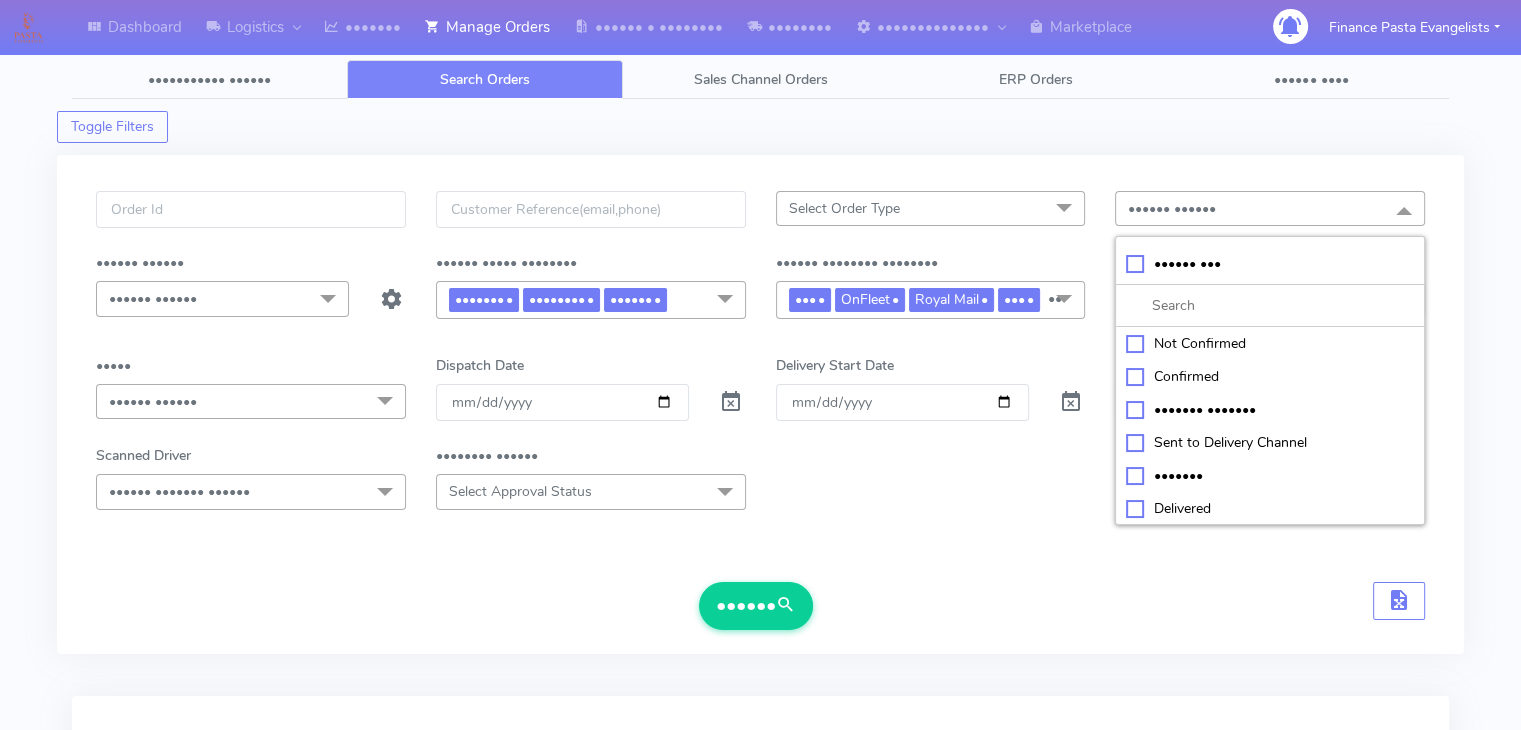 click on "•••••• •••" at bounding box center (1270, 263) 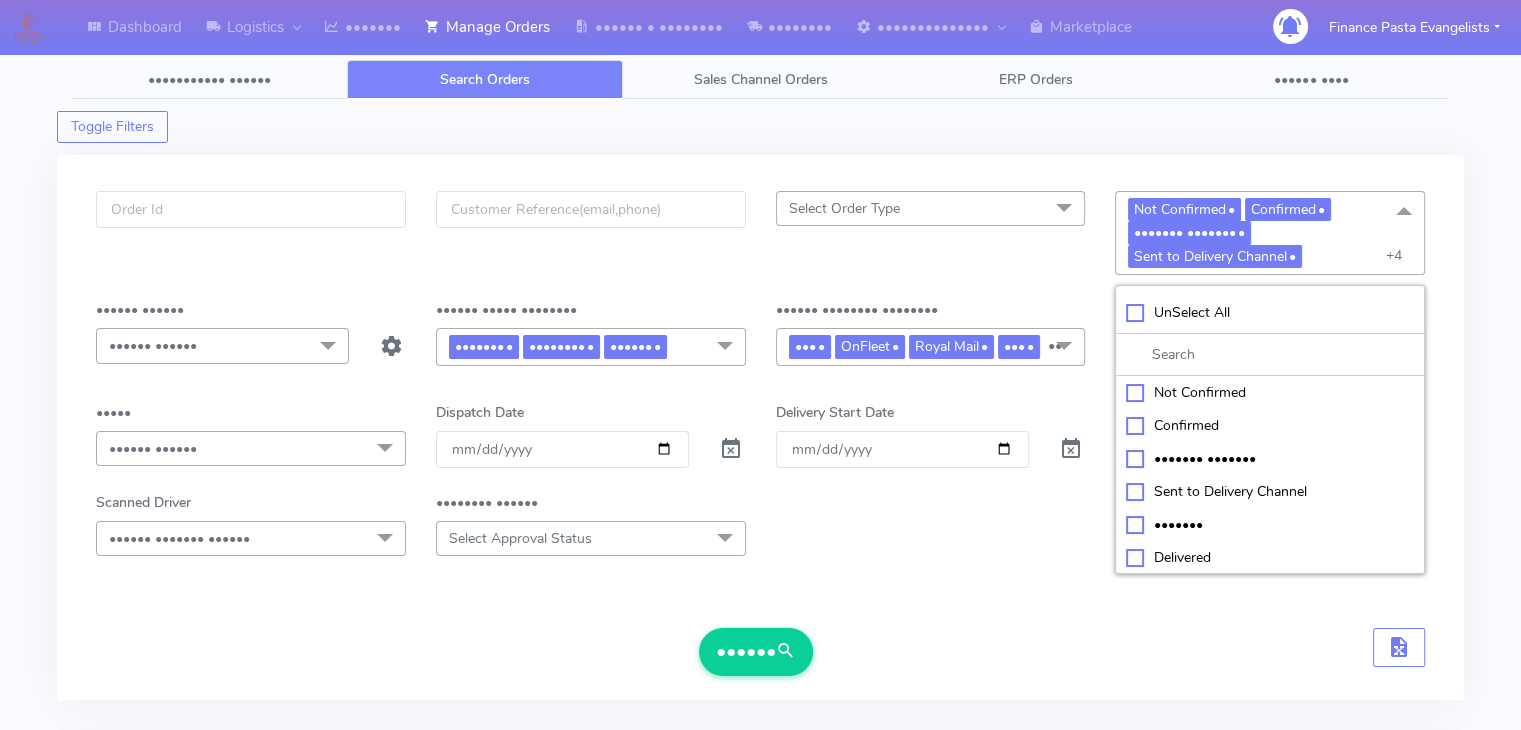 click on "•••••••••  •••••••••  •••••• •••••••••  •••••••  •••••• ••••••  •••••• • ••••••••  ••••••••  ••••••••••••••  ••• •••• •••••••  •••••• ••• ••••••  •••••• ••••• ••••••  •••••• •••  •••••• •••••  •••••• •••••  •••••• •••••••  •••••• ••••••••••••  •••••••••••   ••••••• ••••• •••••••••••  ••••••••••• •••••• •••••• •••••• ••••• ••••••• •••••• ••• •••••• •••••• •••• ••••••• • •• •• •• •• ••••• •••••• •••••••• •••• •••••••• •••• •••••••• •••••••• ••••••• ••••• •••••• •••••••• •••••• ••••• •••••••  •••••••••   ••••••••••   ••••••••••   ••••••••• ••••••••  • • ••••• •••   • •      •••••••••   ••••••••••   ••••••••••   ••••••••• ••••••••  • • ••••• •••   • •      •••••••••   ••••••••••   ••••••••••   ••••••••• ••••••••  • • ••••• •••   • •      •••••••••   ••••••••••   ••••••••••   ••••••••• ••••••••  • • ••••• •••   • •      •••••••••   ••••••••••   ••••••••••   ••••••••• ••••••••  • • ••••• •••   • •      •••••••••   ••••••••••   ••••••••••   ••••••••• ••••••••  • • ••••• •••   • •      •••••••••   ••••••••••  •" at bounding box center [760, 480] 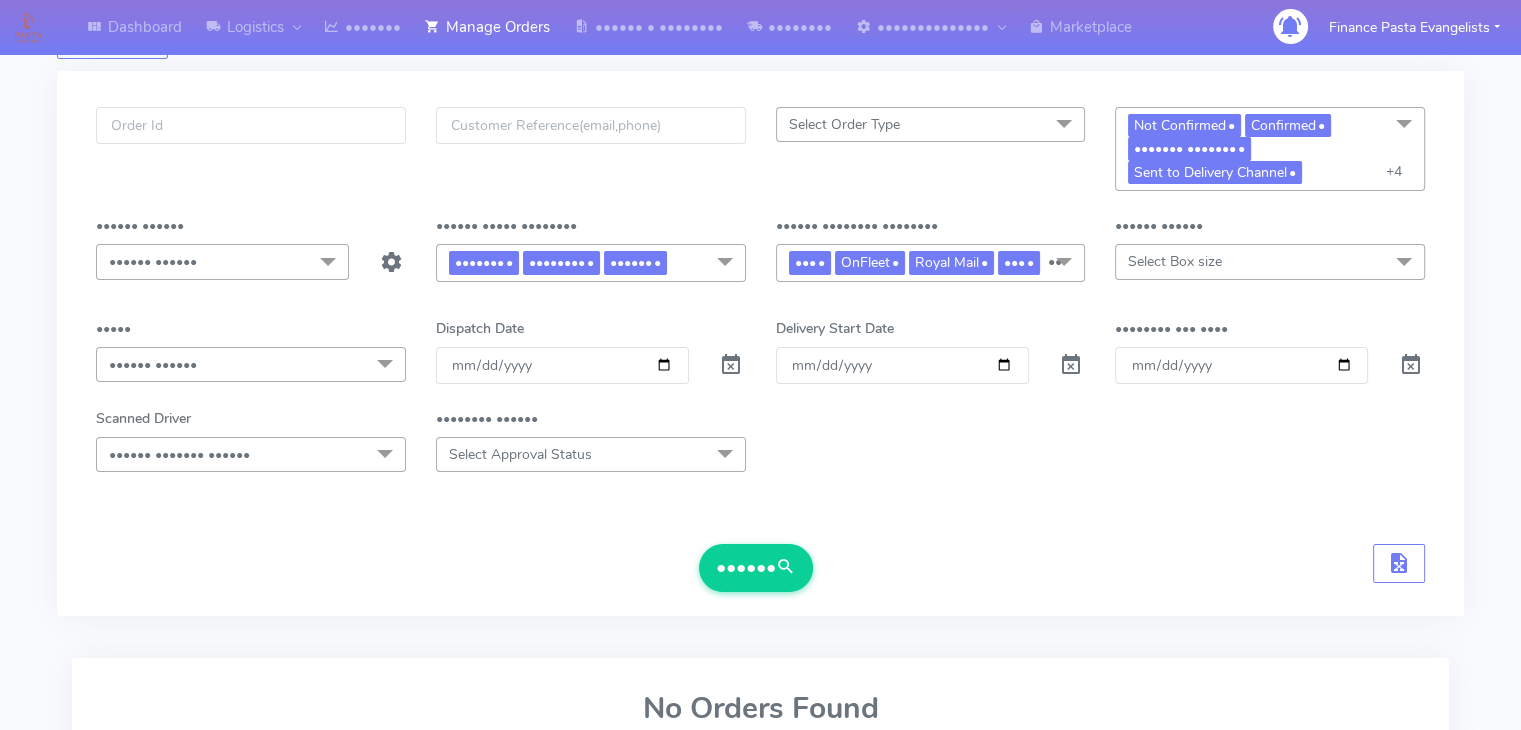 scroll, scrollTop: 0, scrollLeft: 0, axis: both 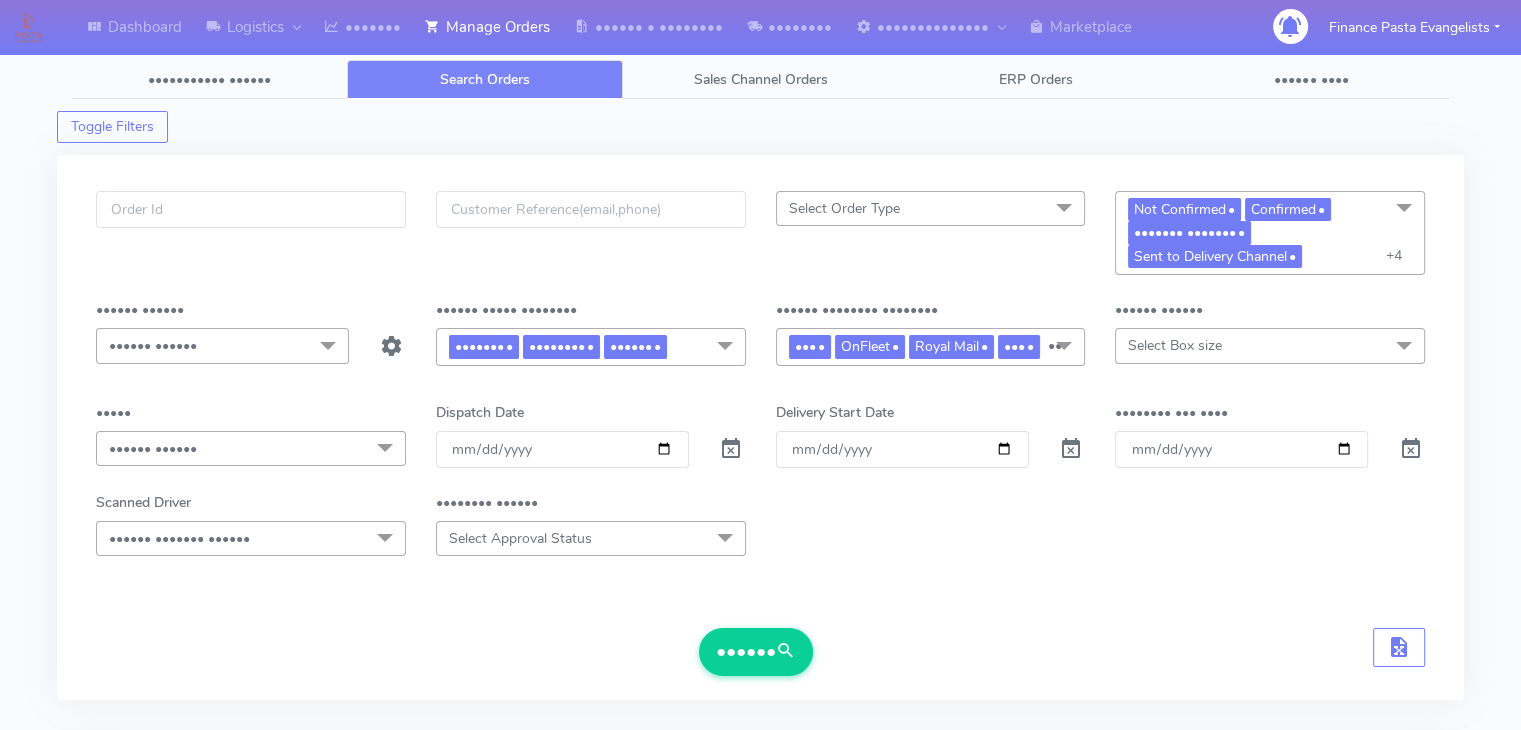 click at bounding box center (328, 347) 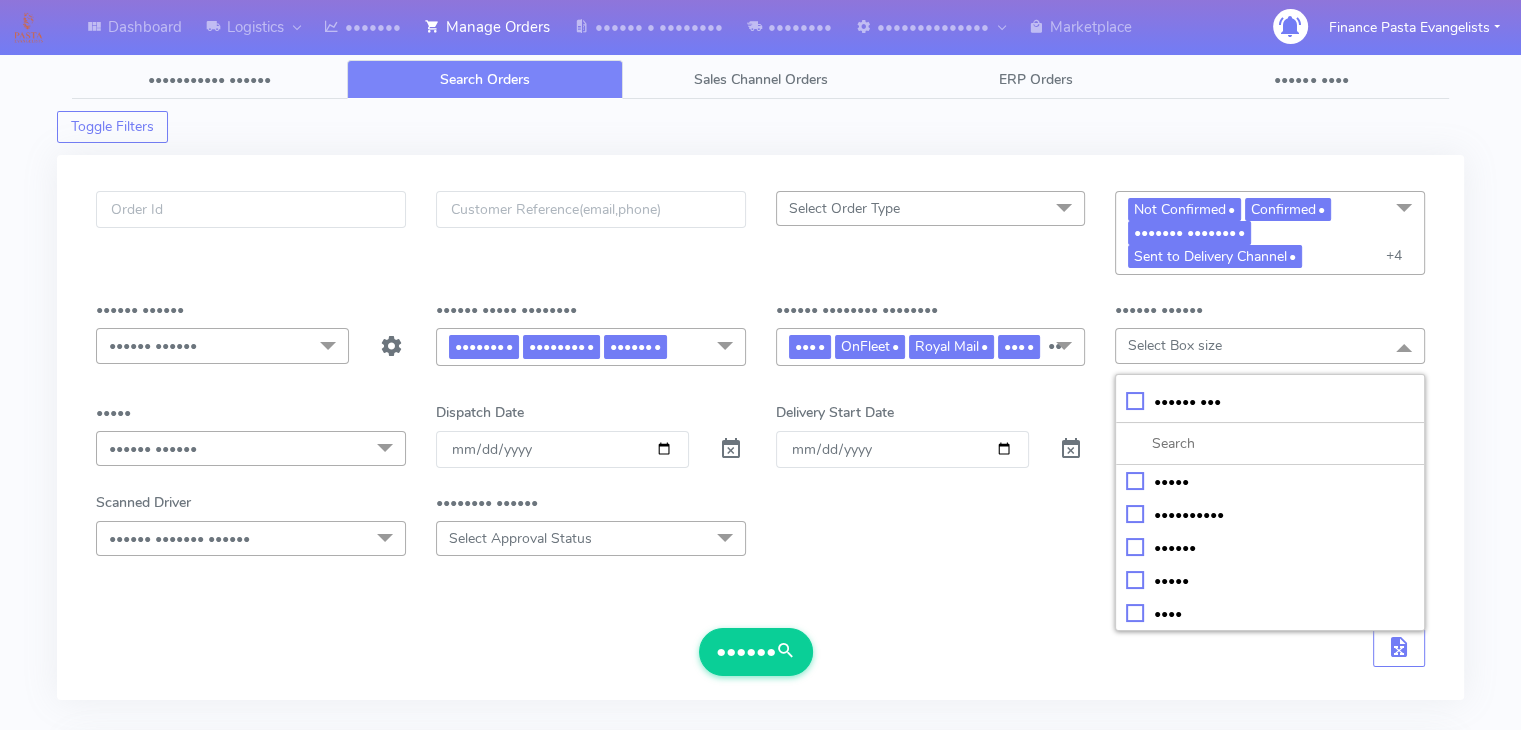 click on "•••••• •••" at bounding box center [0, 0] 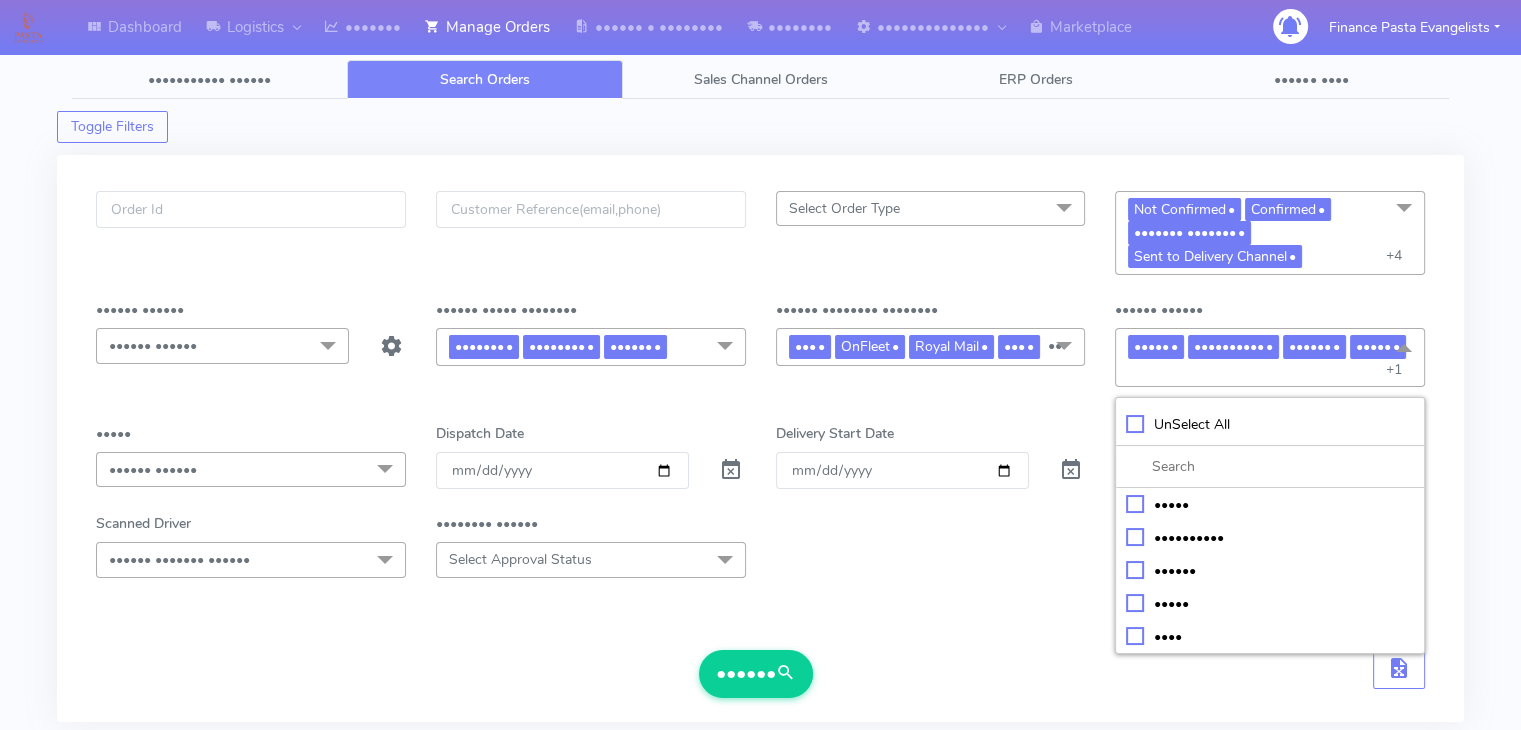 click on "•••••• ••••• •••• •••••• ••• ••••• ••••• ••• ••• ••••• •••• •••• ••• ••••• ••••••• ••••  ••• •••••••••  •  •••••••••  •  ••••••• •••••••  •  •••• •• •••••••• •••••••  •  •••••••  •  •••••••••  •  ••••••••  •  •••••••••  • •• •••••••• ••• ••• ••••••••• ••••••••• ••••••• ••••••• •••• •• •••••••• ••••••• ••••••• ••••••••• •••••••• ••••••••• •••••• •••••• •••••• •••••• •••••• ••• ••••••• ••• ••••••••• •••••••• ••••• •••••••• ••••••••••• ••••••••• ••• ••••••••• ••• •••••••• ••••••• ••• ••••••••• ••• •••••••••• •• ••••••• ••• ••••••••• ••• ••••••• ••••••• ••• ••••• ••••••••• ••• ••••• ••••••• ••• ••••• ••••••••• ••• ••• • ••••••• •••• •• ••••••• •• ••• •••••• •••••••• ••••• •••••• ••• •••••• •••••••• ••••• •••••••• ••••• •••••• •••• ••••••••• ••• ••• ••••••••• ••• ••••••••• ••• ••••••••• •••••••• ••••••• ••••• ••••••• •••••••••••• ••• •••• ••••• ••• ••••••••• •••••••••••••• •••••••••••••• ••••• ••••••• •• ••••• ••••••• ••••• •  ••••• •••  ••• ••••••• ••••••••••• •••• ••••••• ••• •••••••••••• ••• •••••• •• •••••• •" at bounding box center (760, 444) 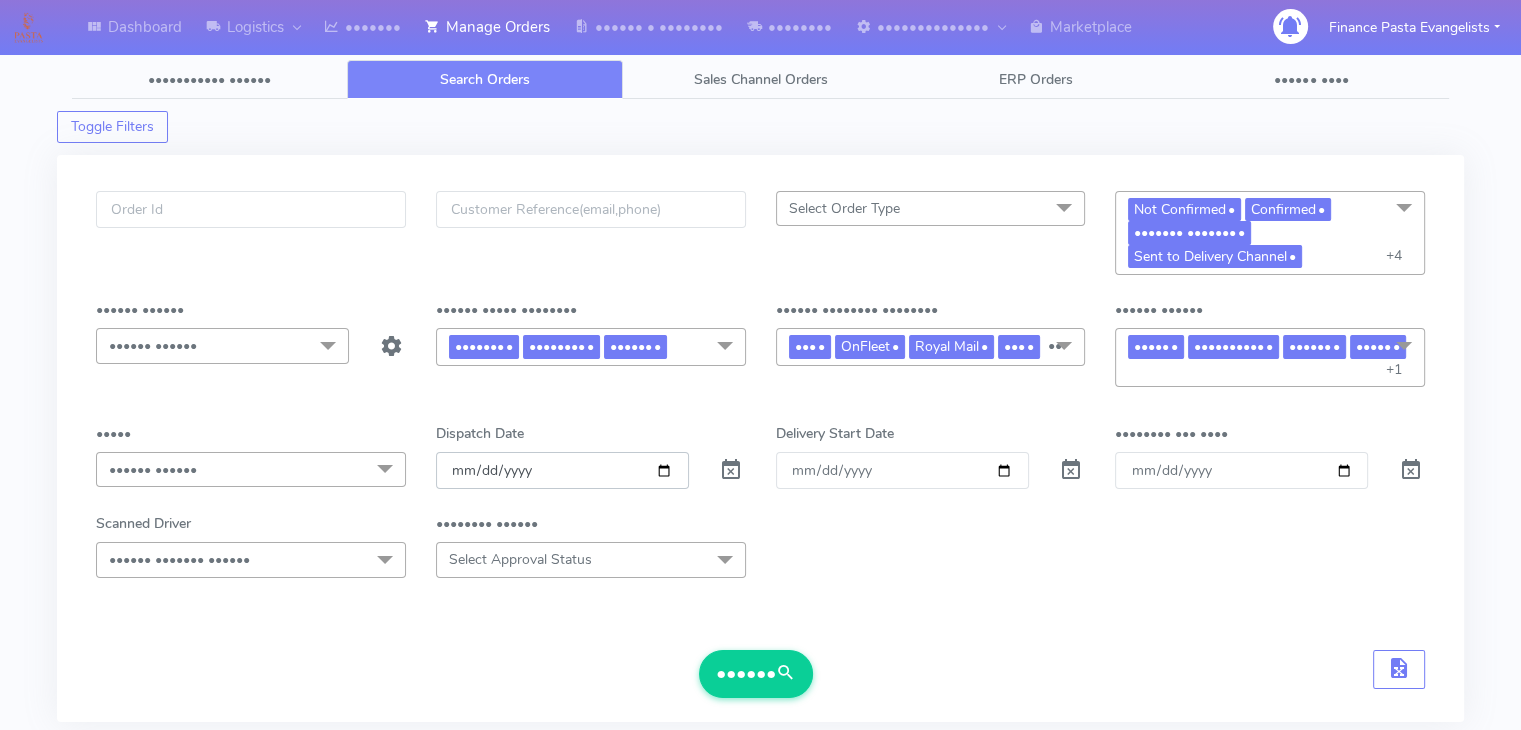 click on "••••••••••" at bounding box center (562, 470) 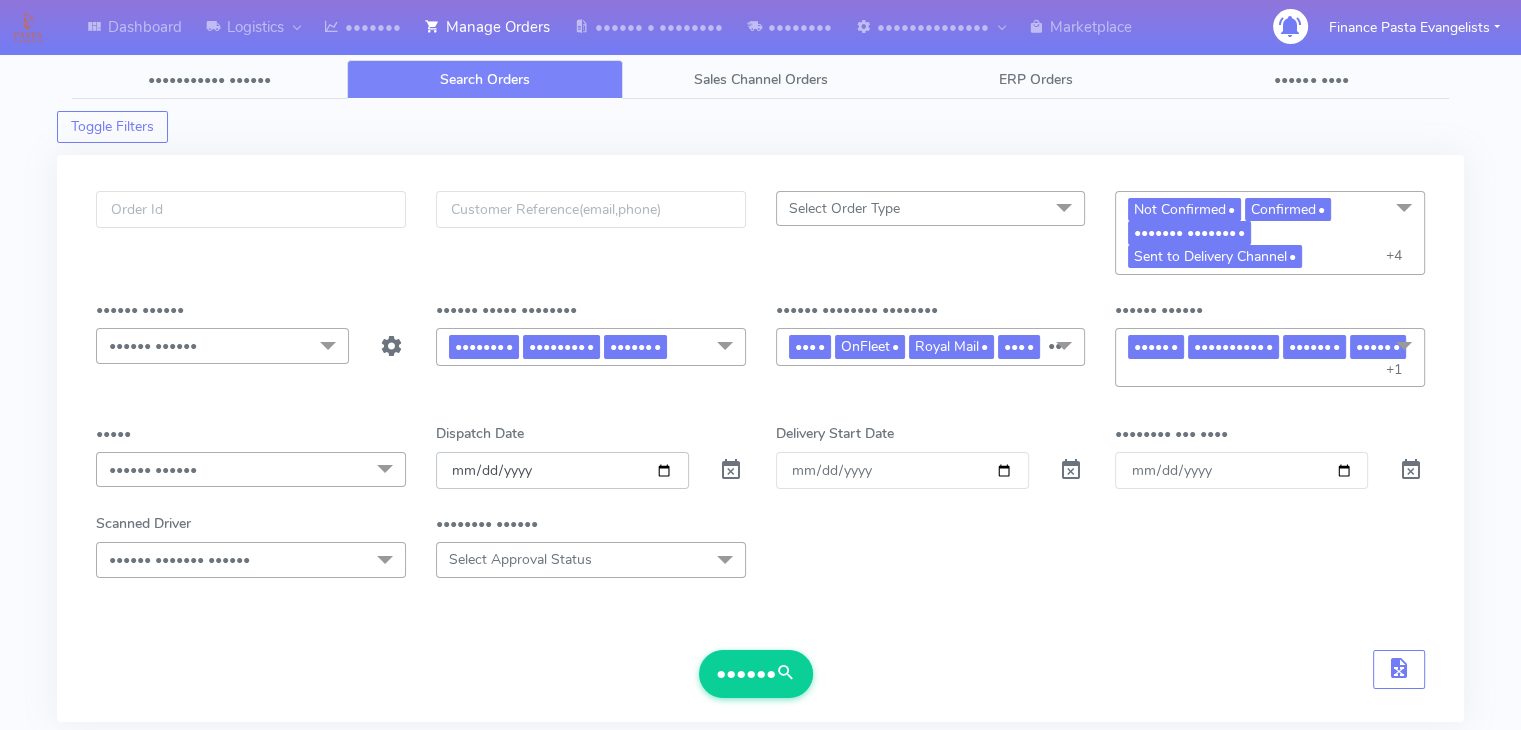 type on "••••••••••" 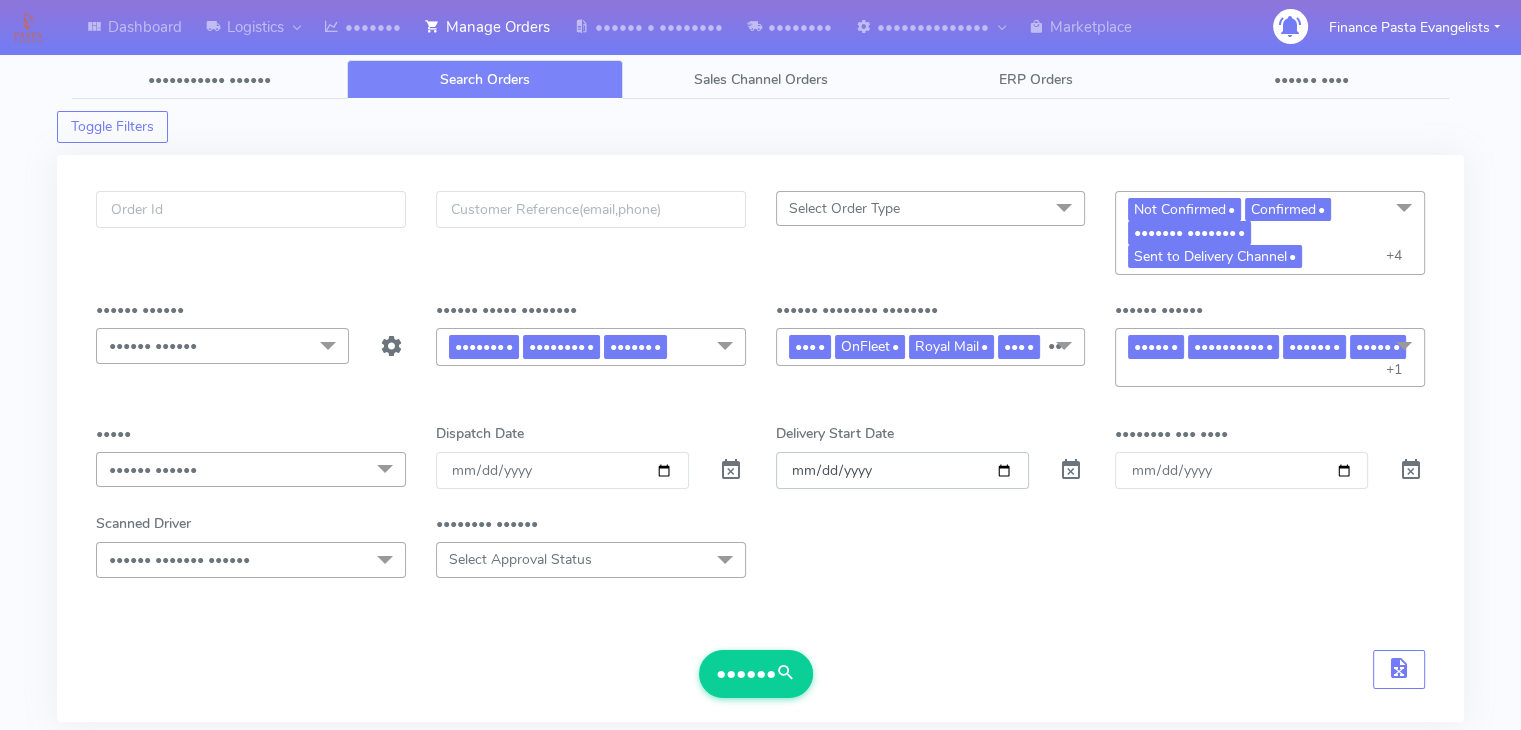 click on "Order" at bounding box center [902, 470] 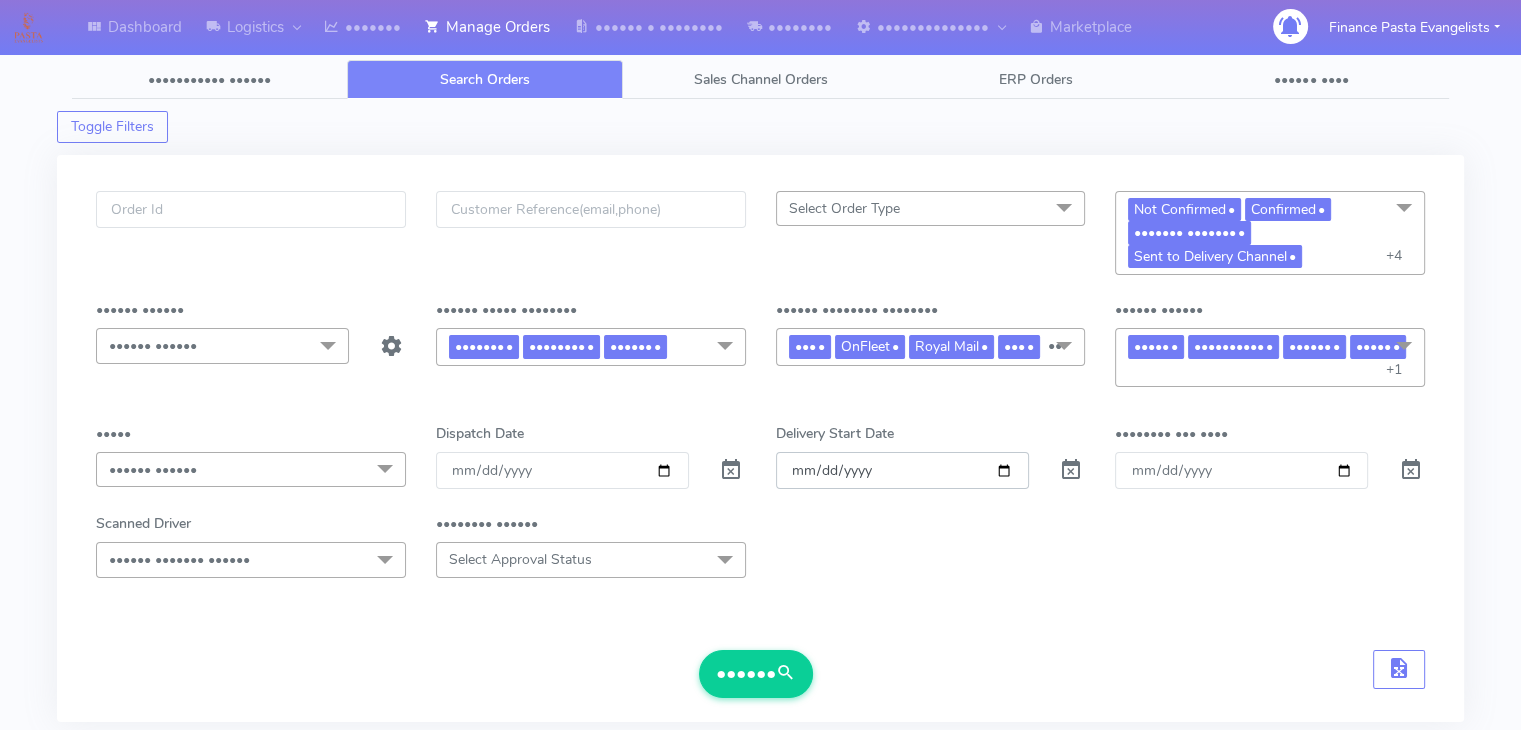 type on "••••••••••" 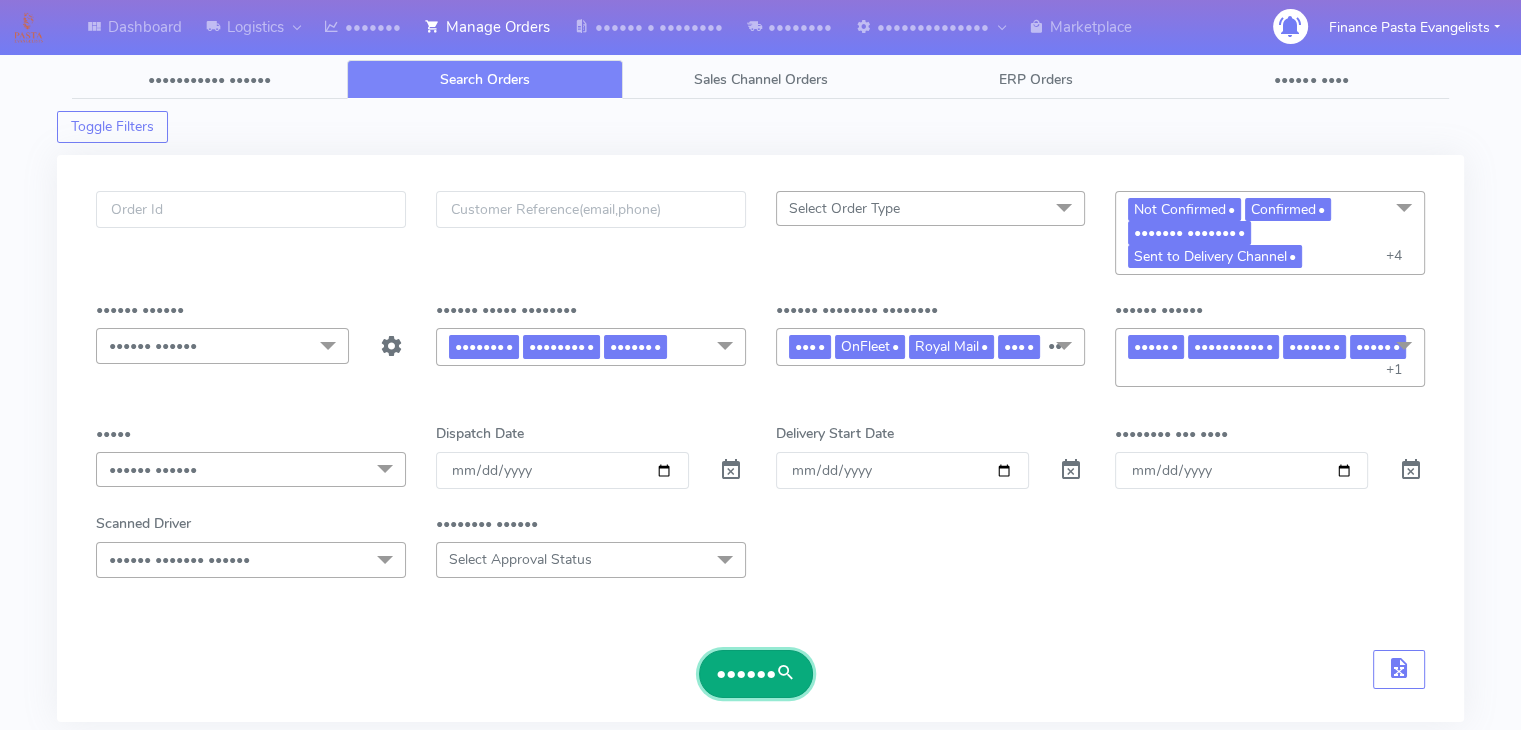 click at bounding box center [786, 673] 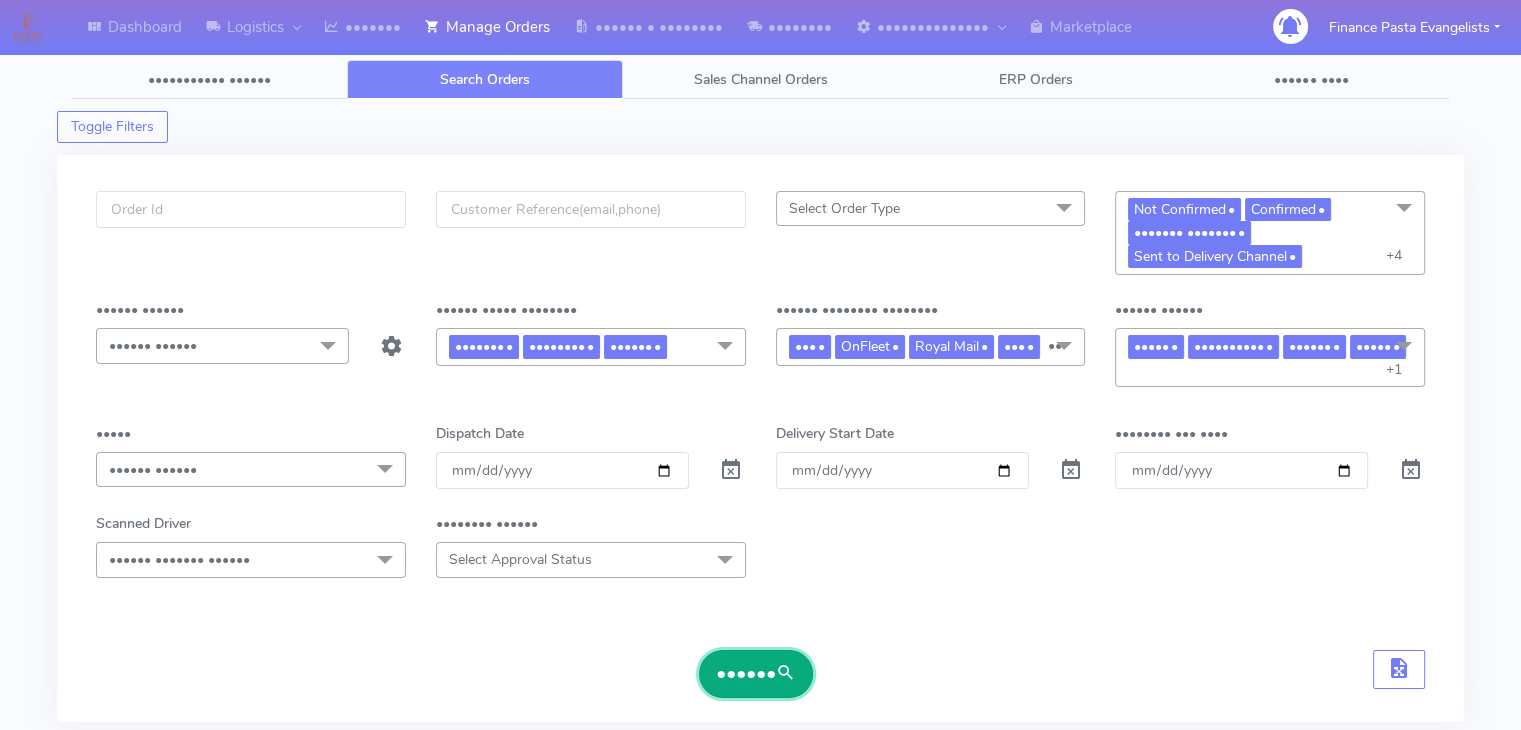 click on "••••••" at bounding box center [756, 674] 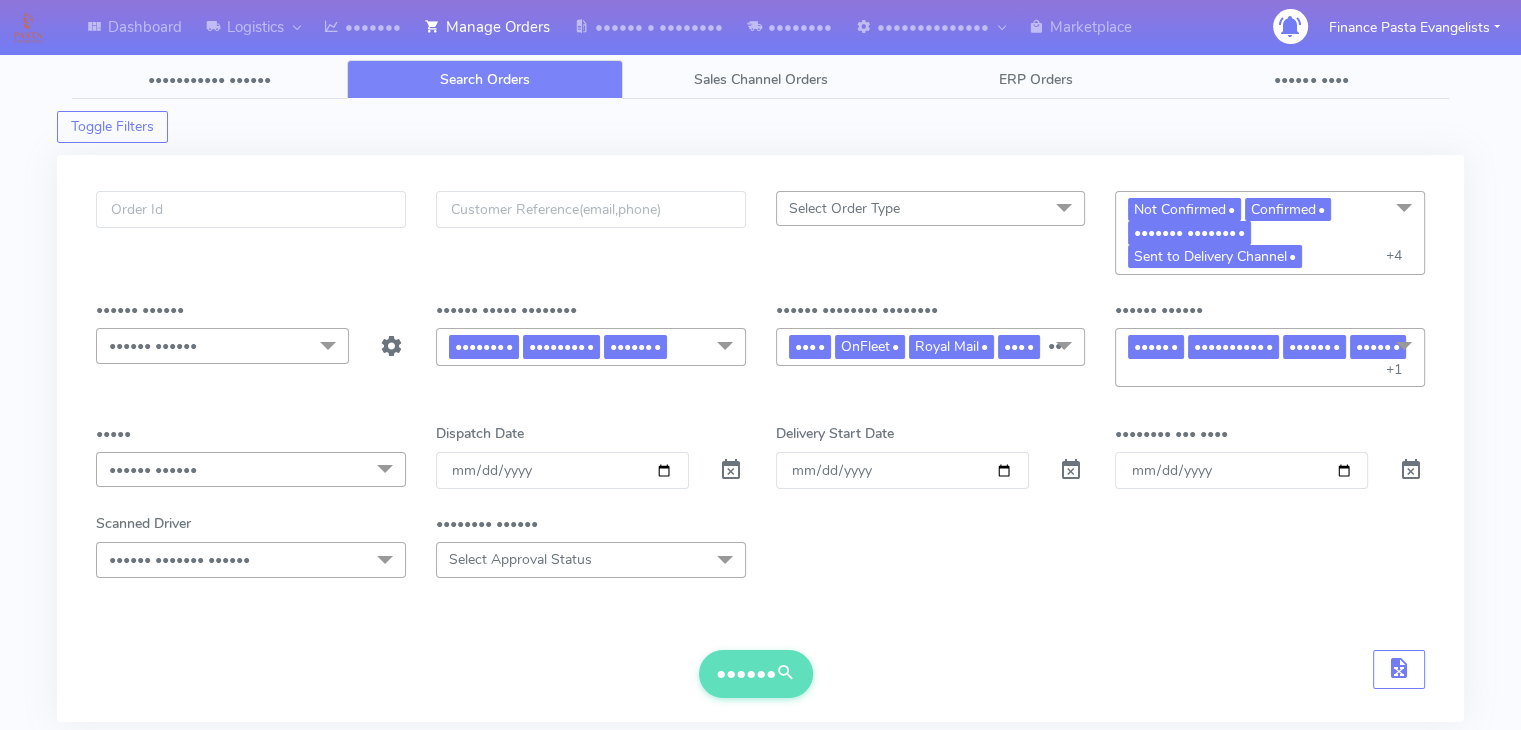 click on "•••••• ••••• •••• •••••• ••• ••••• ••••• ••• ••• ••••• •••• •••• ••• ••••• ••••••• ••••  ••• •••••••••  •  •••••••••  •  ••••••• •••••••  •  •••• •• •••••••• •••••••  •  •••••••  •  •••••••••  •  ••••••••  •  •••••••••  • •• •••••••• ••• ••• ••••••••• ••••••••• ••••••• ••••••• •••• •• •••••••• ••••••• ••••••• ••••••••• •••••••• ••••••••• •••••• •••••• •••••• •••••• •••••• ••• ••••••• ••• ••••••••• •••••••• ••••• •••••••• ••••••••••• ••••••••• ••• ••••••••• ••• •••••••• ••••••• ••• ••••••••• ••• •••••••••• •• ••••••• ••• ••••••••• ••• ••••••• ••••••• ••• ••••• ••••••••• ••• ••••• ••••••• ••• ••••• ••••••••• ••• ••• • ••••••• •••• •• ••••••• •• ••• •••••• •••••••• ••••• •••••• ••• •••••• •••••••• ••••• •••••••• ••••• •••••• •••• ••••••••• ••• ••• ••••••••• ••• ••••••••• ••• ••••••••• •••••••• ••••••• ••••• ••••••• •••••••••••• ••• •••• ••••• ••• ••••••••• •••••••••••••• •••••••••••••• ••••• ••••••• •• ••••• ••••••• ••••• •  ••••• •••  ••• ••••••• ••••••••••• •••• ••••••• ••• •••••••••••• ••• •••••• •• •••••• •" at bounding box center [760, 444] 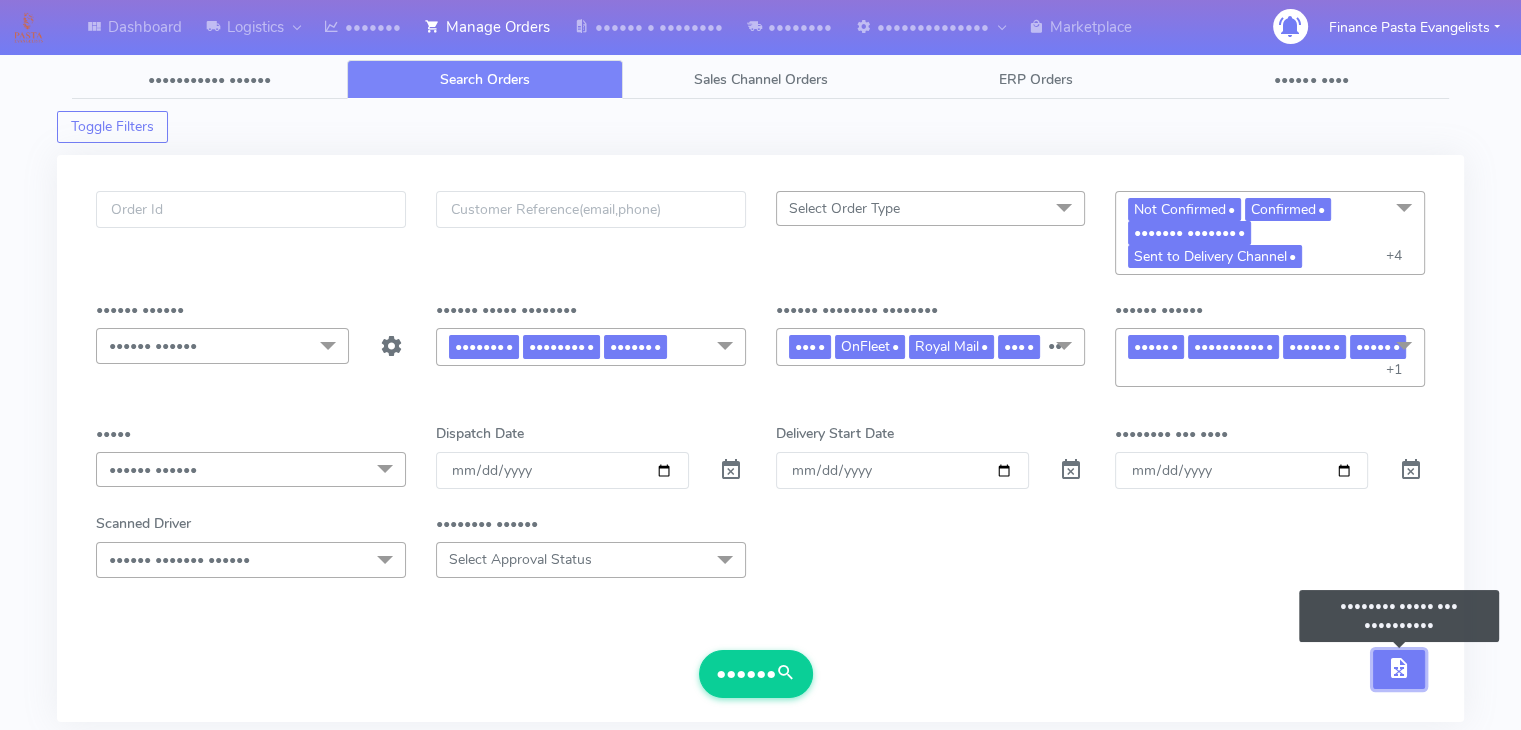 click at bounding box center (1399, 669) 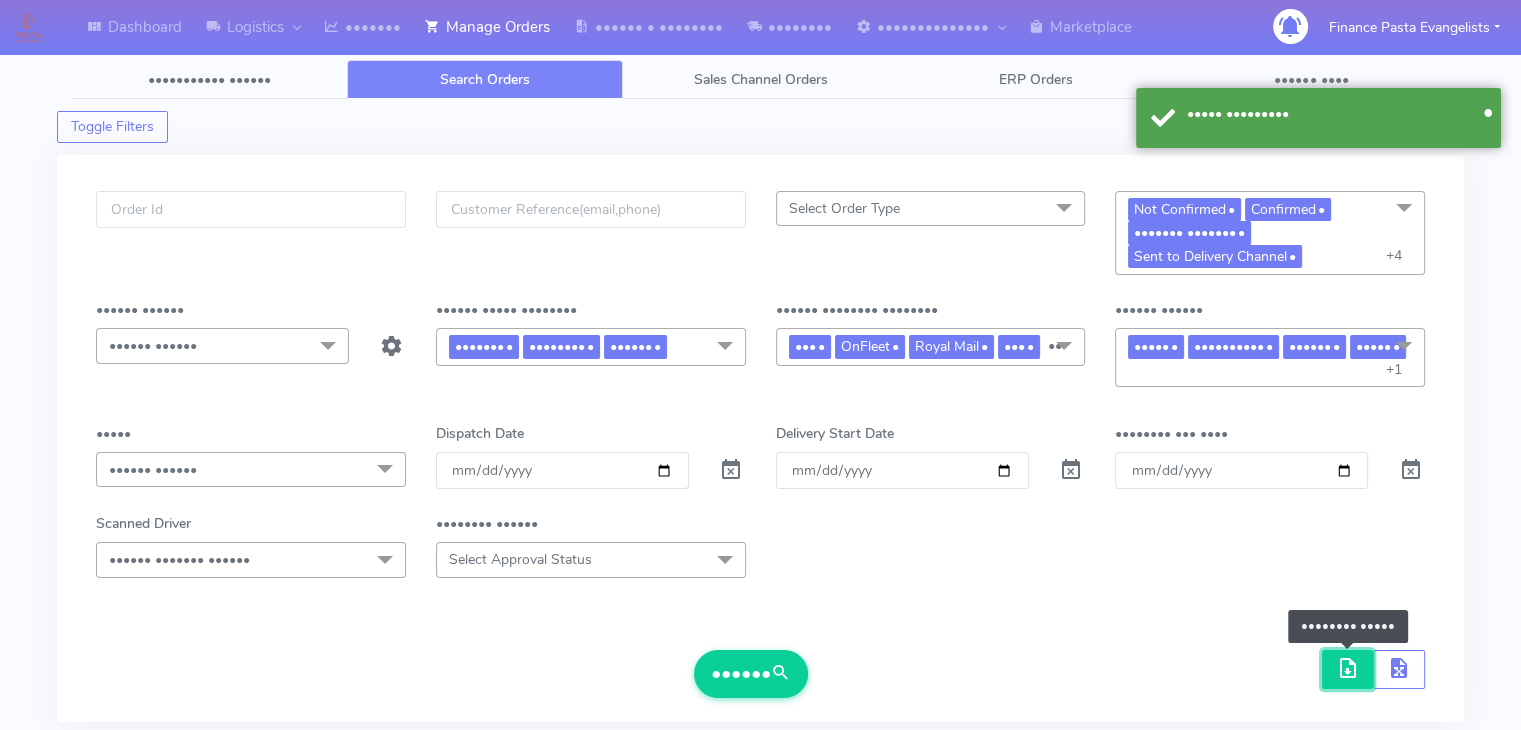 click at bounding box center [1348, 672] 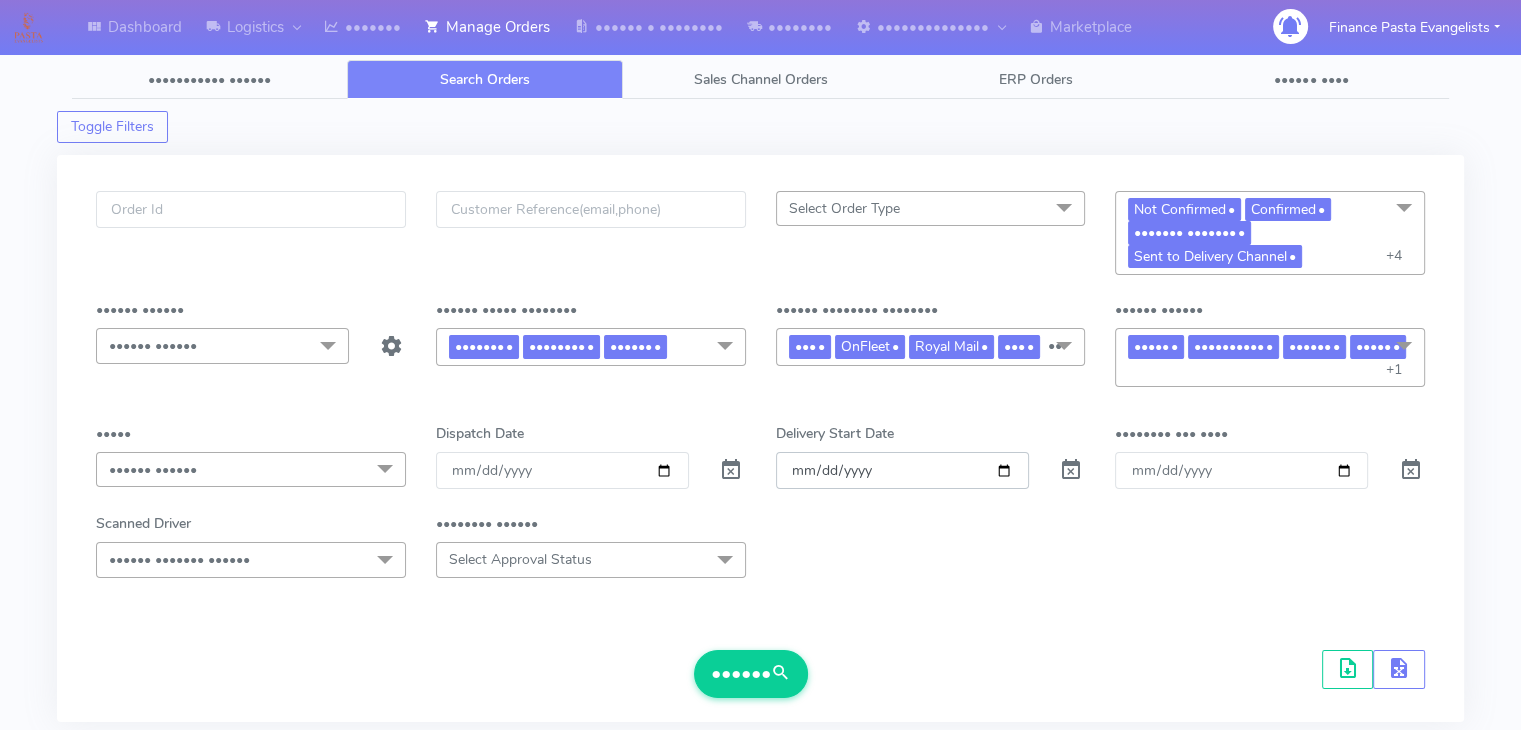 click on "••••••••••" at bounding box center [902, 470] 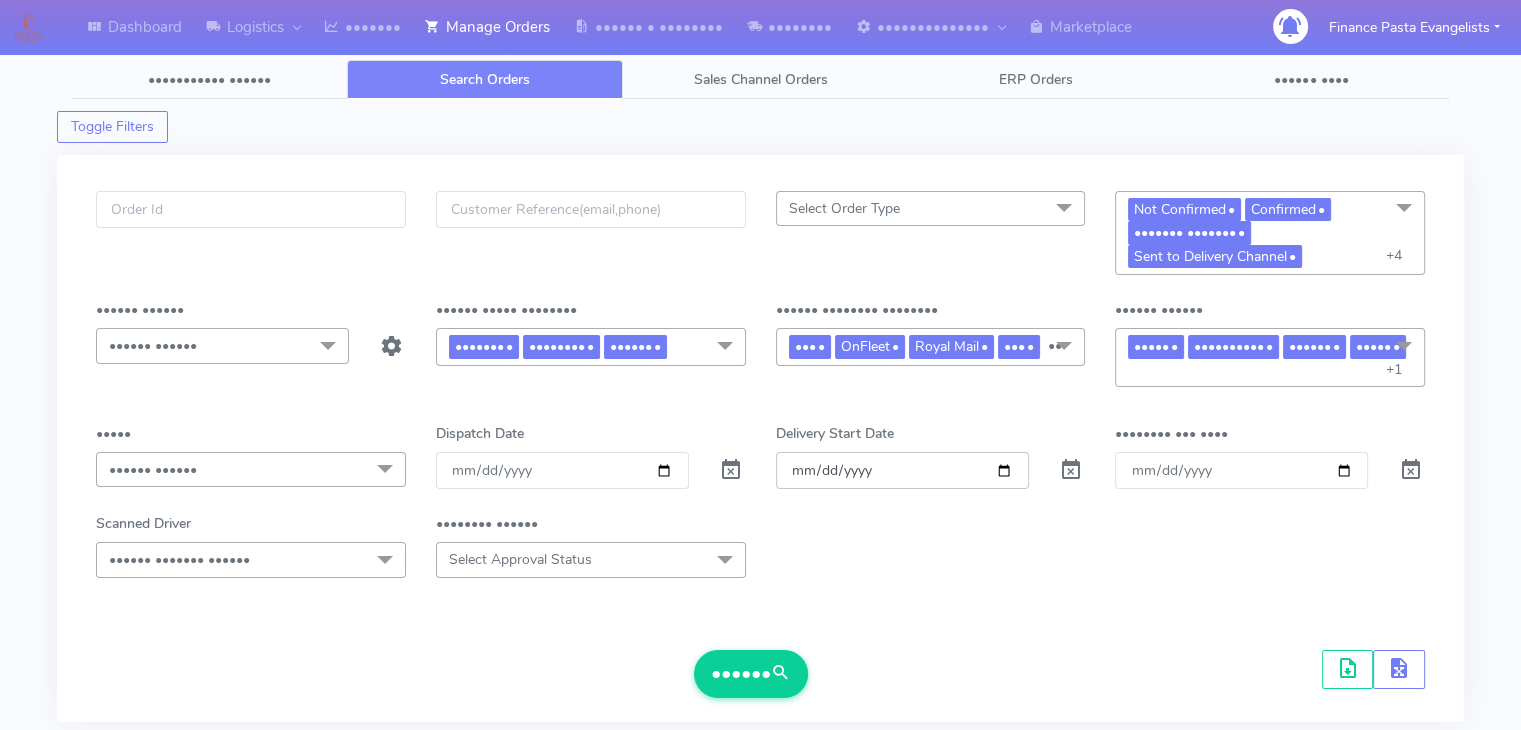 type 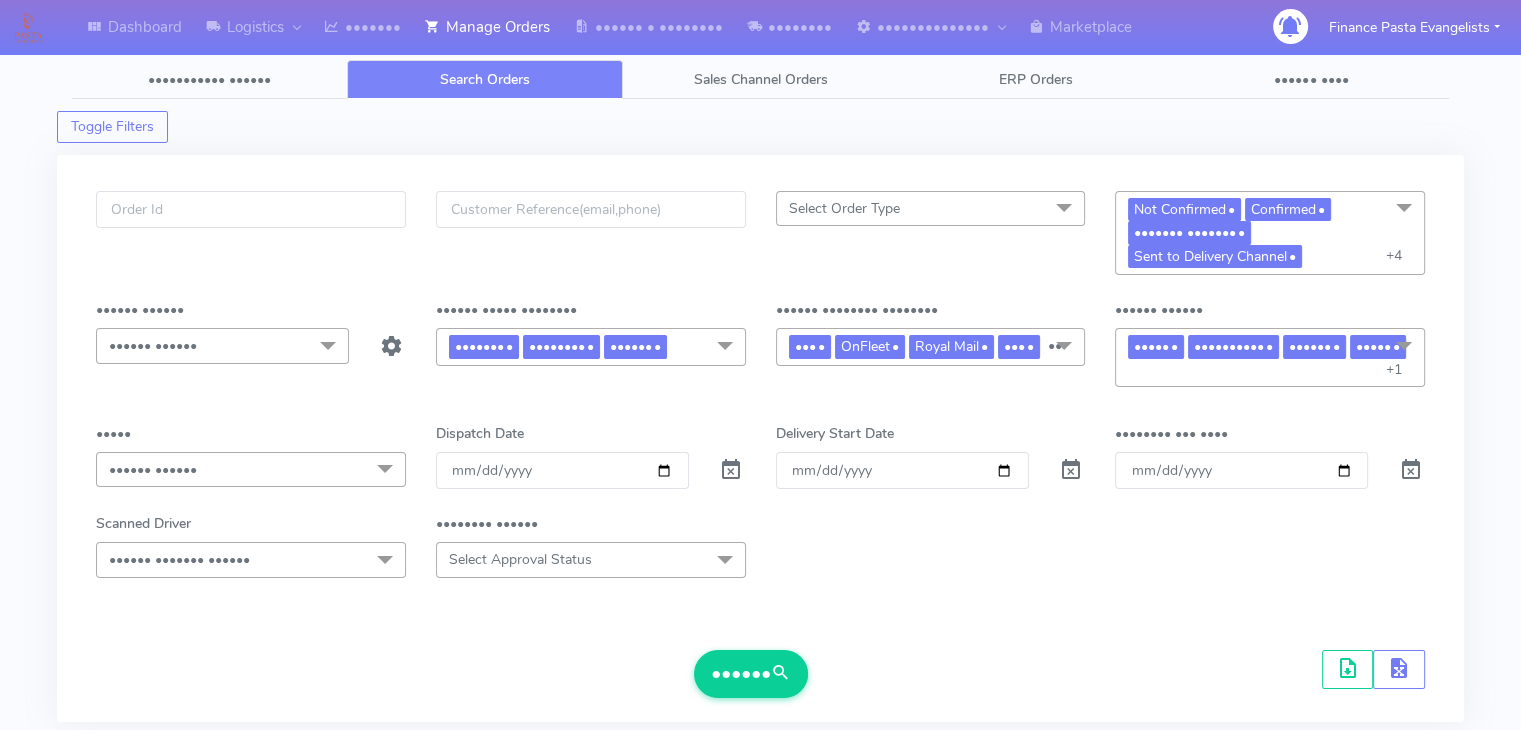 click on "•••••• ••••• •••• •••••• ••• ••••• ••••• ••• ••• ••••• •••• •••• ••• ••••• ••••••• ••••  ••• •••••••••  •  •••••••••  •  ••••••• •••••••  •  •••• •• •••••••• •••••••  •  •••••••  •  •••••••••  •  ••••••••  •  •••••••••  • •• •••••••• ••• ••• ••••••••• ••••••••• ••••••• ••••••• •••• •• •••••••• ••••••• ••••••• ••••••••• •••••••• ••••••••• •••••• •••••• •••••• •••••• •••••• ••• ••••••• ••• ••••••••• •••••••• ••••• •••••••• ••••••••••• ••••••••• ••• ••••••••• ••• •••••••• ••••••• ••• ••••••••• ••• •••••••••• •• ••••••• ••• ••••••••• ••• ••••••• ••••••• ••• ••••• ••••••••• ••• ••••• ••••••• ••• ••••• ••••••••• ••• ••• • ••••••• •••• •• ••••••• •• ••• •••••• •••••••• ••••• •••••• ••• •••••• •••••••• ••••• •••••••• ••••• •••••• •••• ••••••••• ••• ••• ••••••••• ••• ••••••••• ••• ••••••••• •••••••• ••••••• ••••• ••••••• •••••••••••• ••• •••• ••••• ••• ••••••••• •••••••••••••• •••••••••••••• ••••• ••••••• •• ••••• ••••••• ••••• •  ••••• •••  ••• ••••••• ••••••••••• •••• ••••••• ••• •••••••••••• ••• •••••• •• •••••• •" at bounding box center (760, 444) 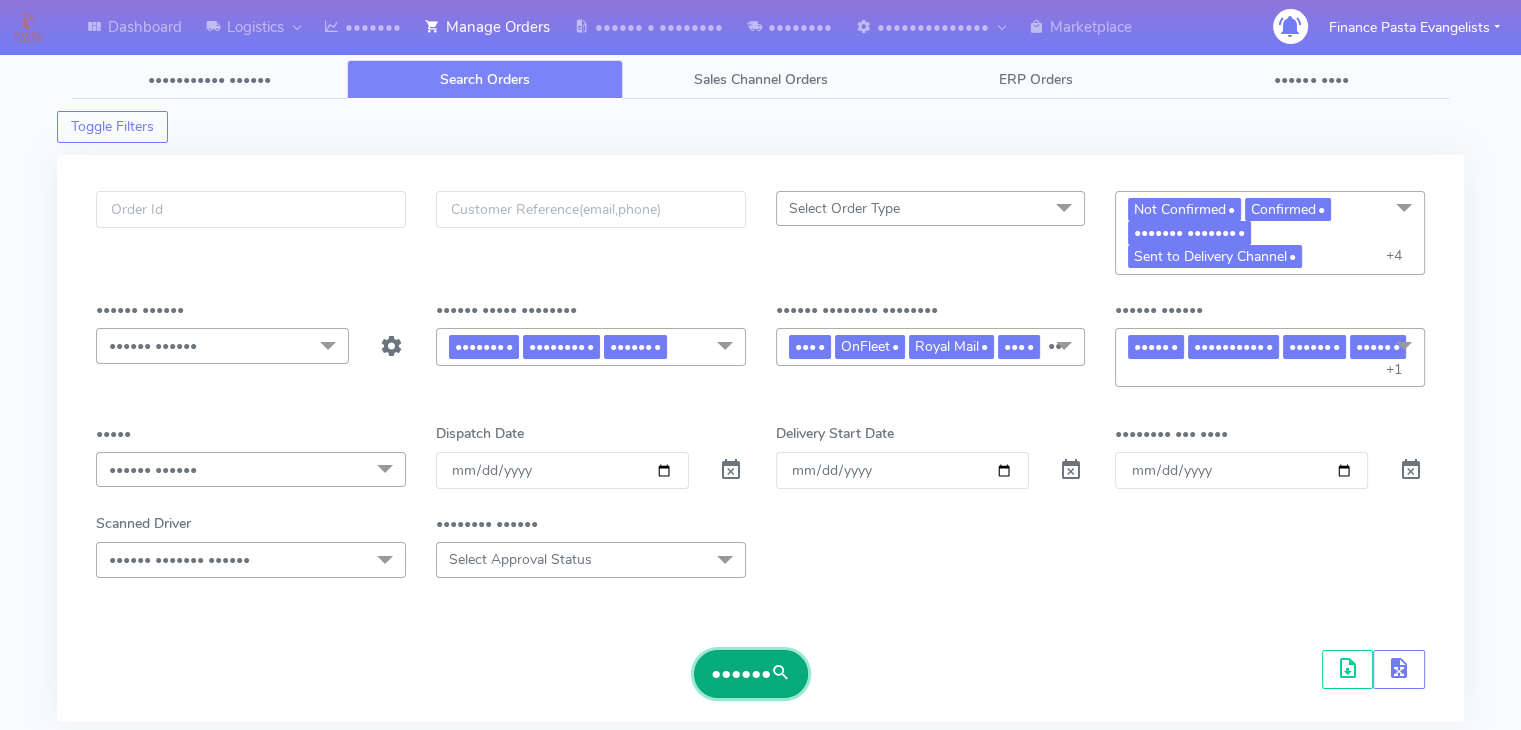 click on "••••••" at bounding box center (751, 674) 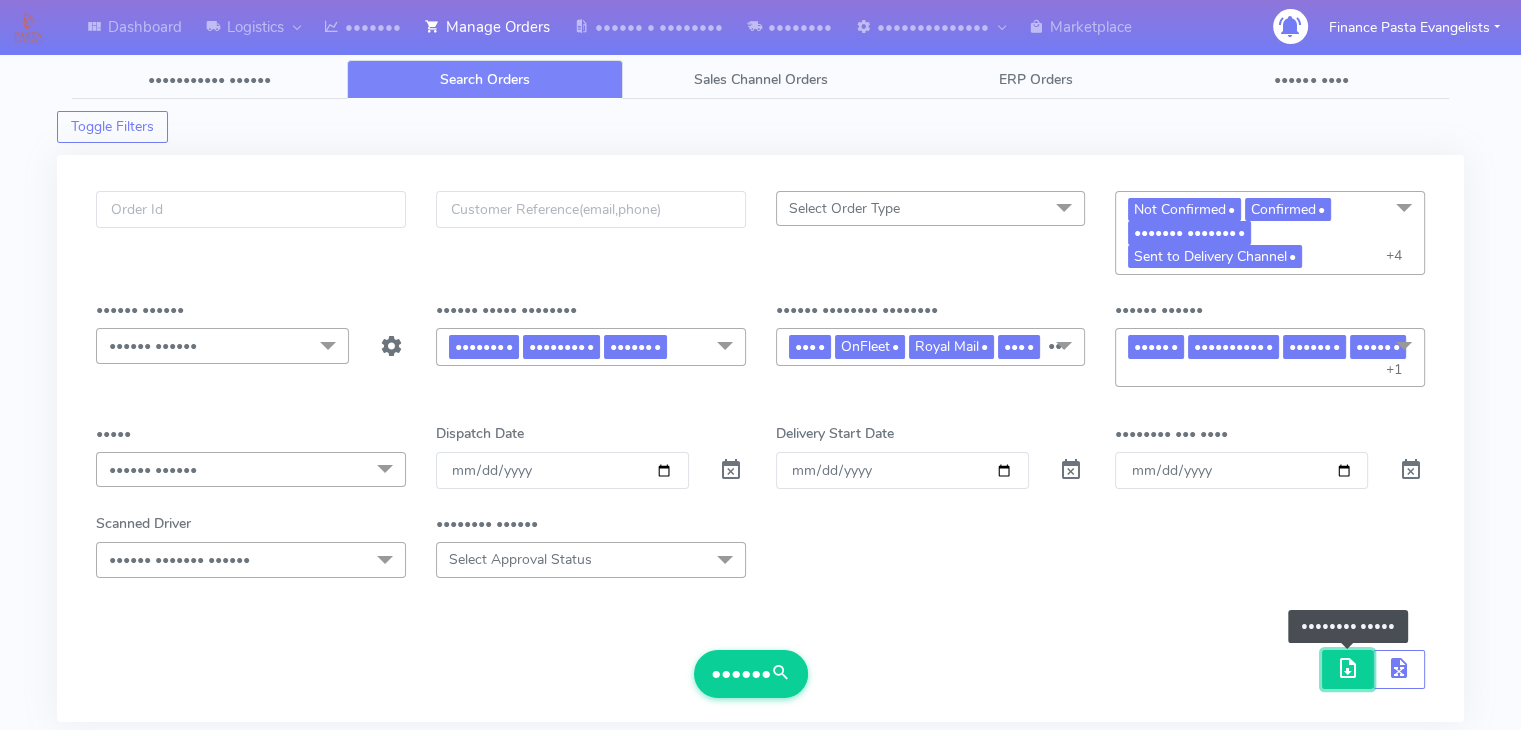 click at bounding box center (1348, 672) 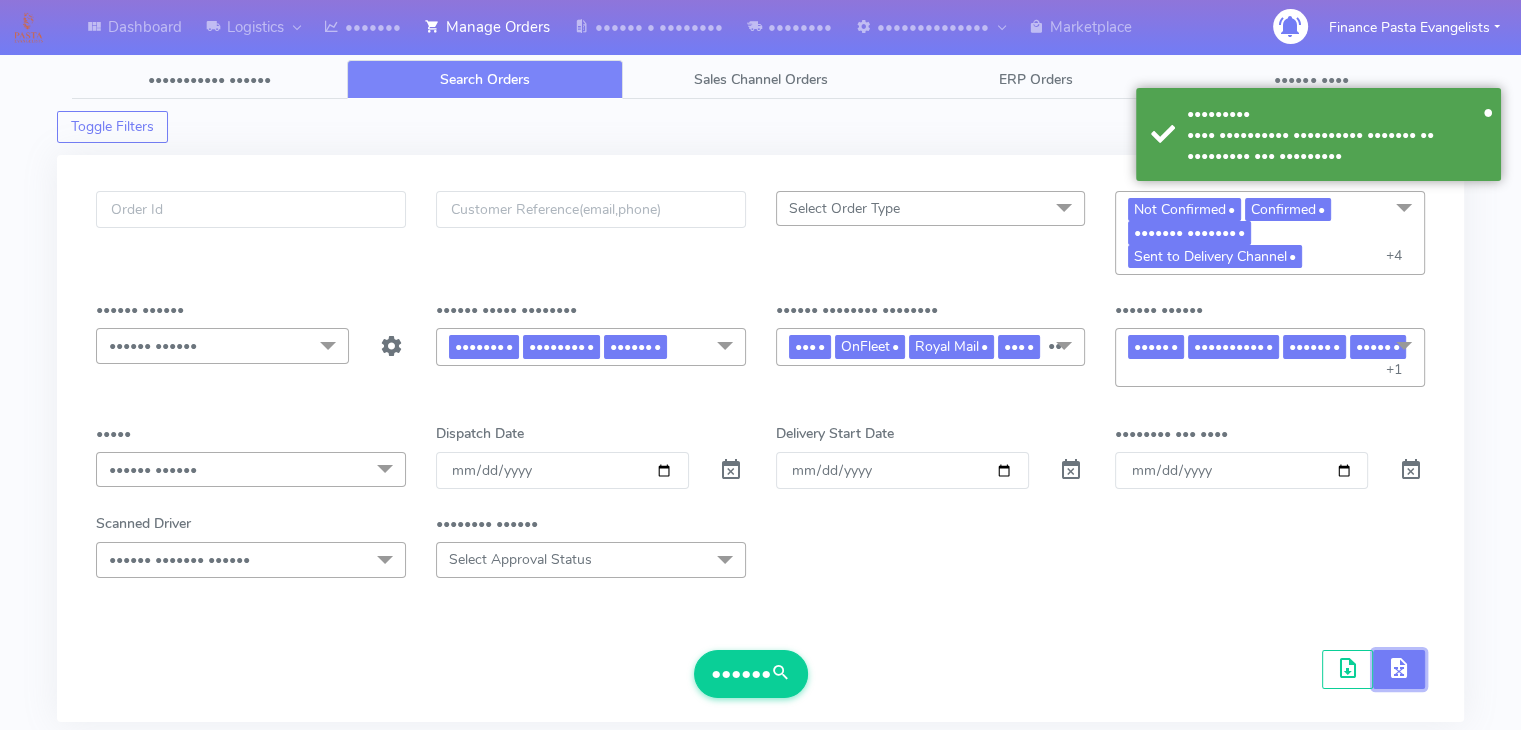 click at bounding box center (163, 666) 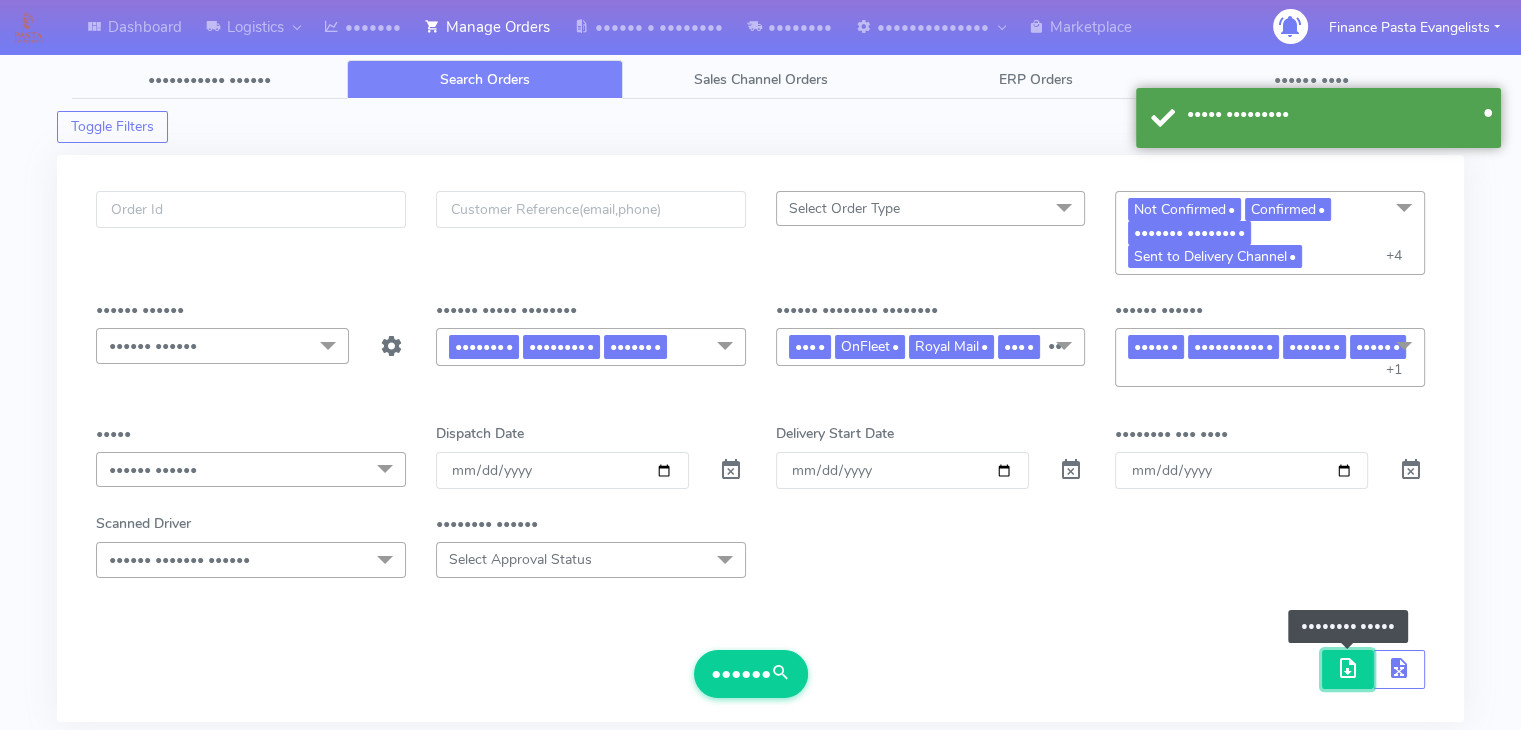 click at bounding box center (1348, 672) 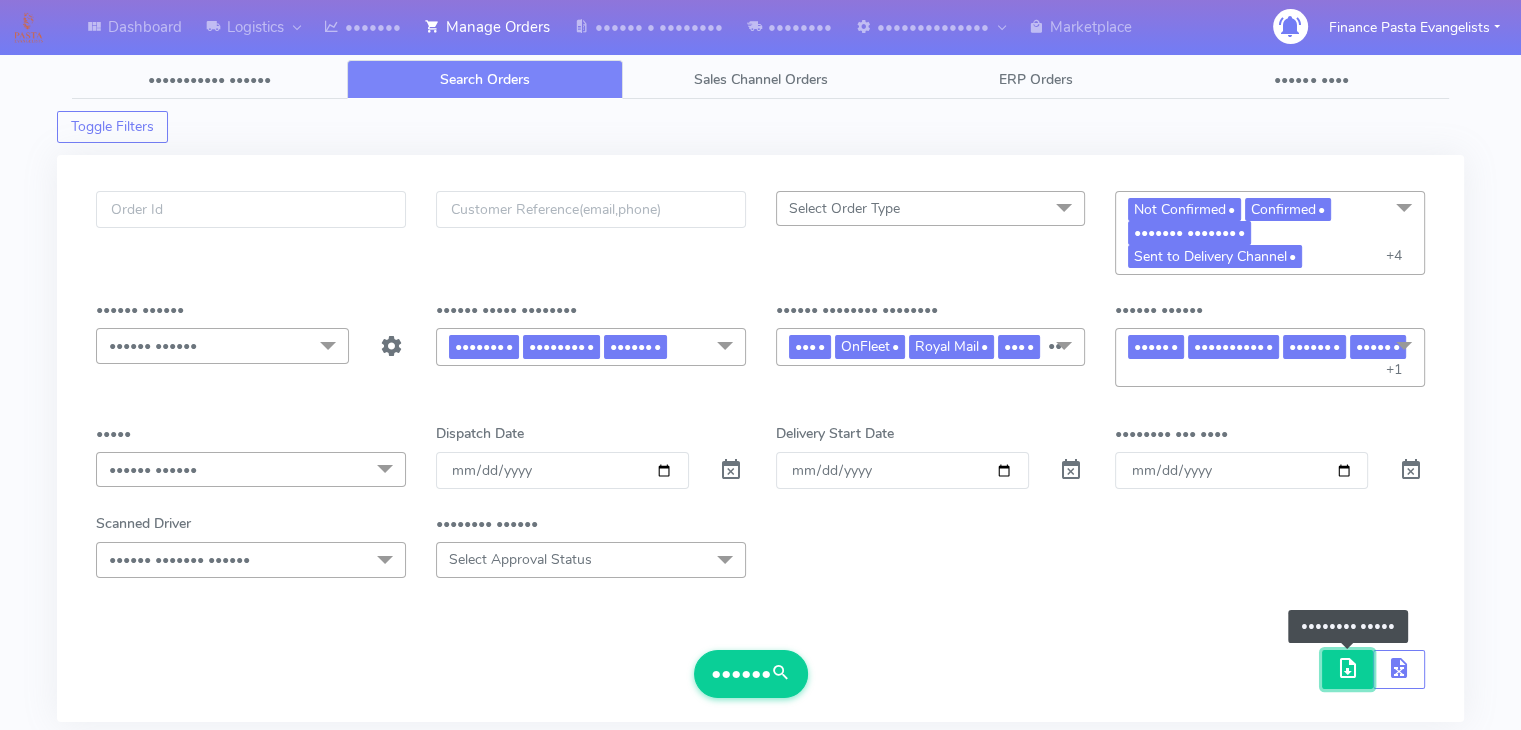 click at bounding box center (1348, 672) 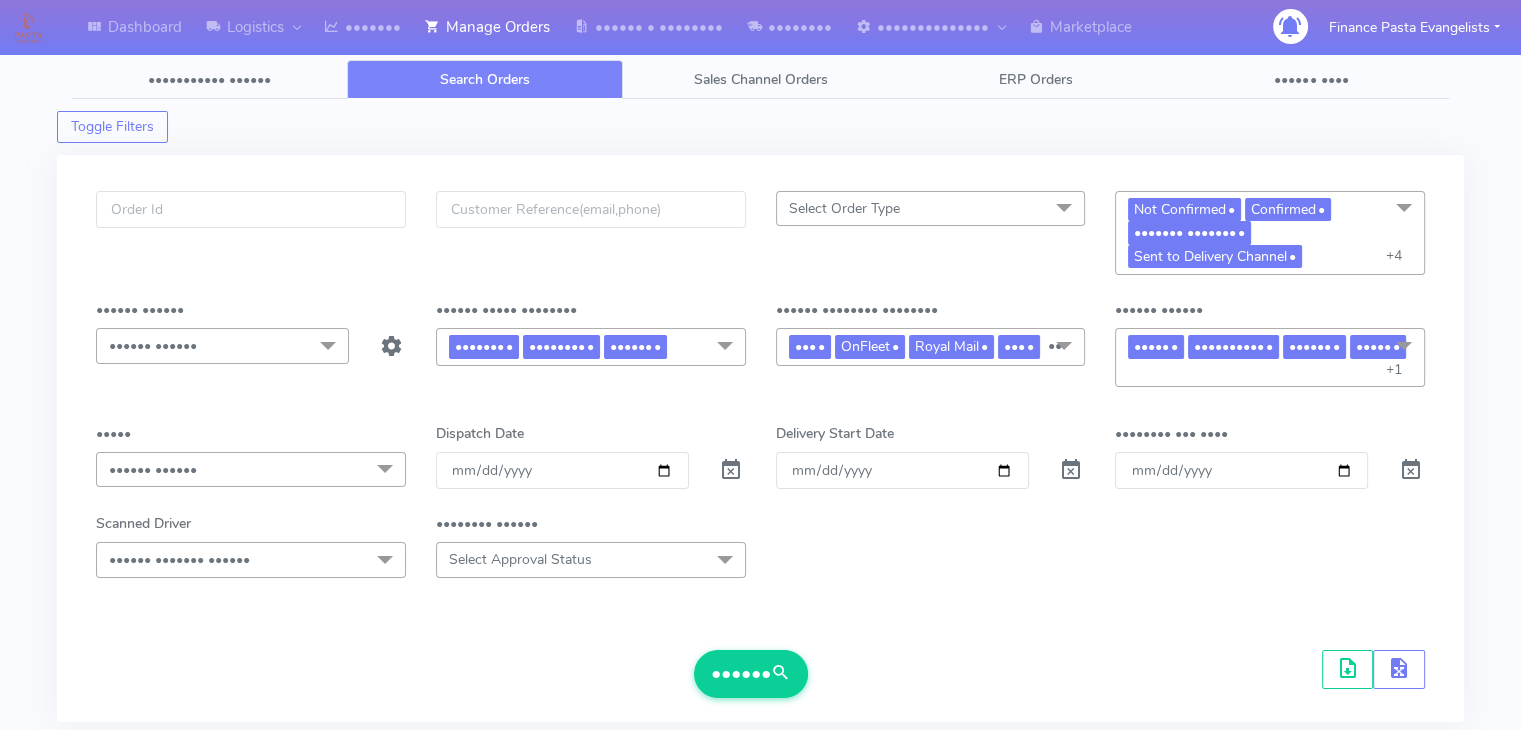 click on "••••••• •••••• •••••• ••••••• •••••• •••••• ••• •••• •••••• ••••••• • •••••••• •••••••• ••••••• ••••• •••••• ••••••• ••••••• •••• ••••• ••••• •••• •• •••••• ••••••• ••••• •••••••• ••••• ••••• ••••• •••••• •••••••• ••••• •••• ••••• ••• •••••• •••••• ••••• ••••• •••• ••••••• •••••• •••••• •••• ••••••••• ••••••• •••••••• ••••••• ••••••• ••••• •••••••• ••••• ••••• ••••• ••••• ••••••• •••••••••• ••••••• ••••••• •••••••• •••••• •••••••• •••• ••••••• •••• ••••••• ••••••• ••••••• ••••• •••••• •••• ••••• ••••• •••••• ••••••• •••••••••• •••••••• •••••• •••••• •••••••• •••••• •••••• ••• •••••••• ••••••• ••••••••" at bounding box center [760, 545] 